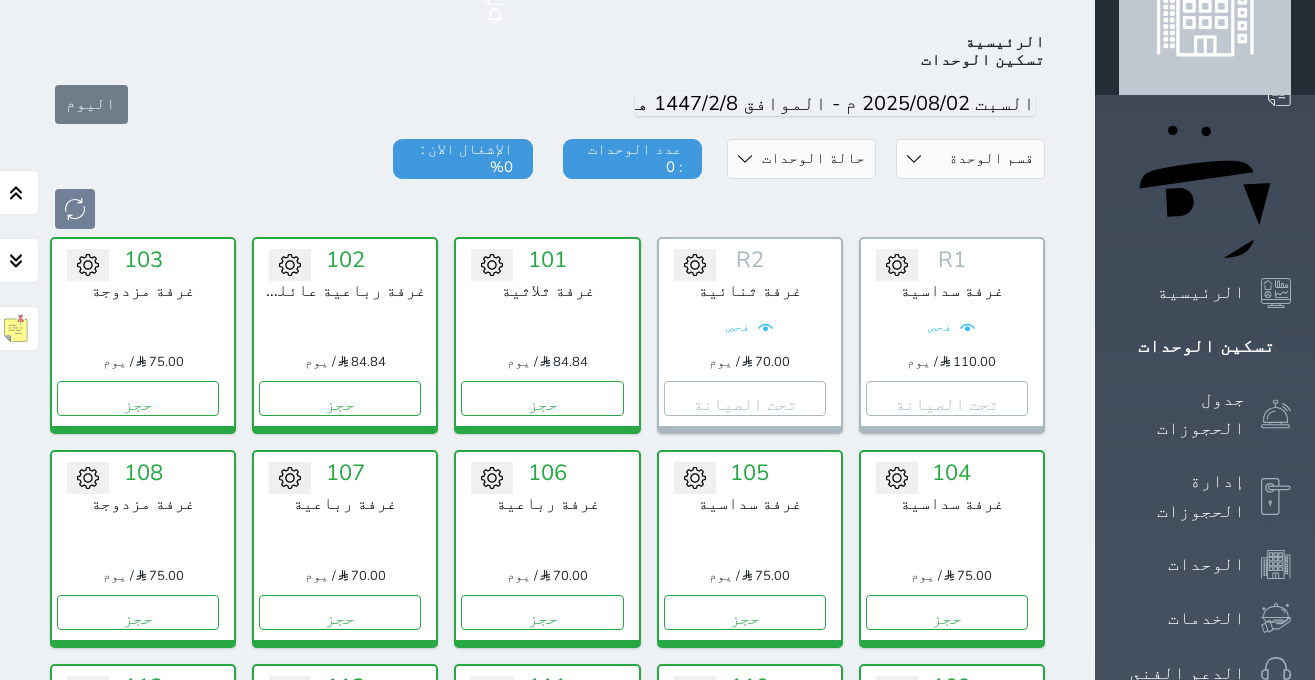 scroll, scrollTop: 78, scrollLeft: 0, axis: vertical 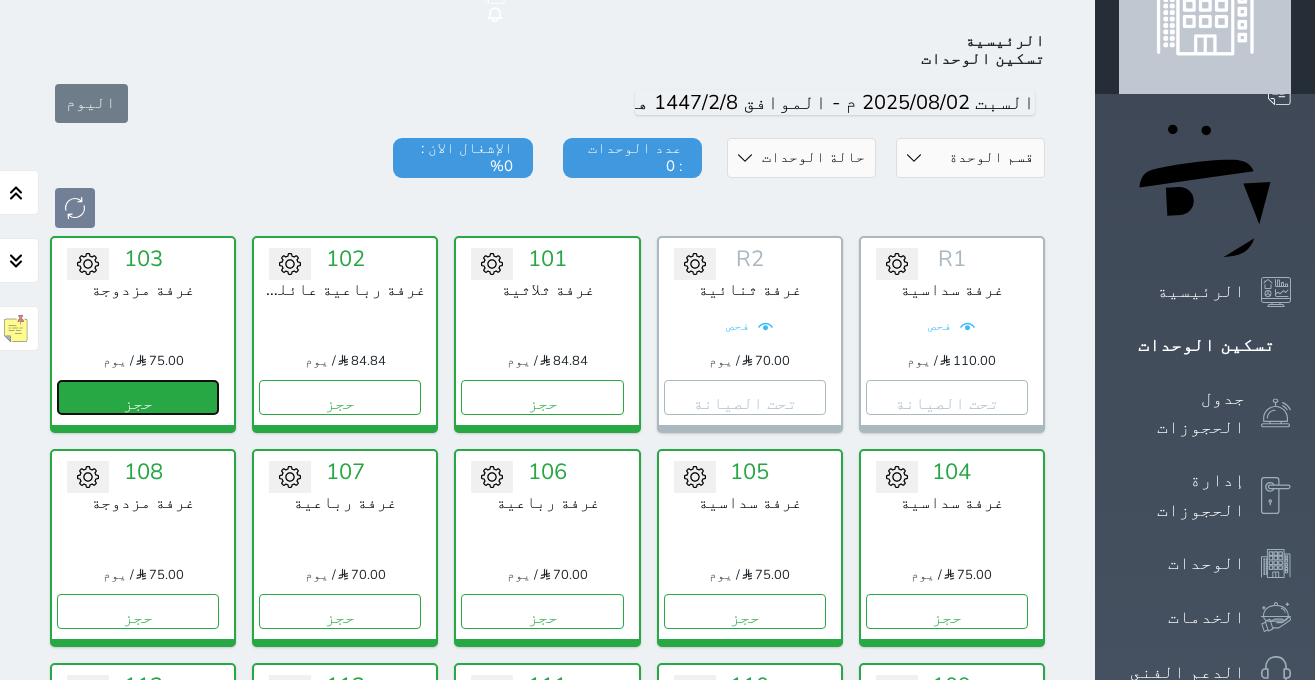 click on "حجز" at bounding box center (138, 397) 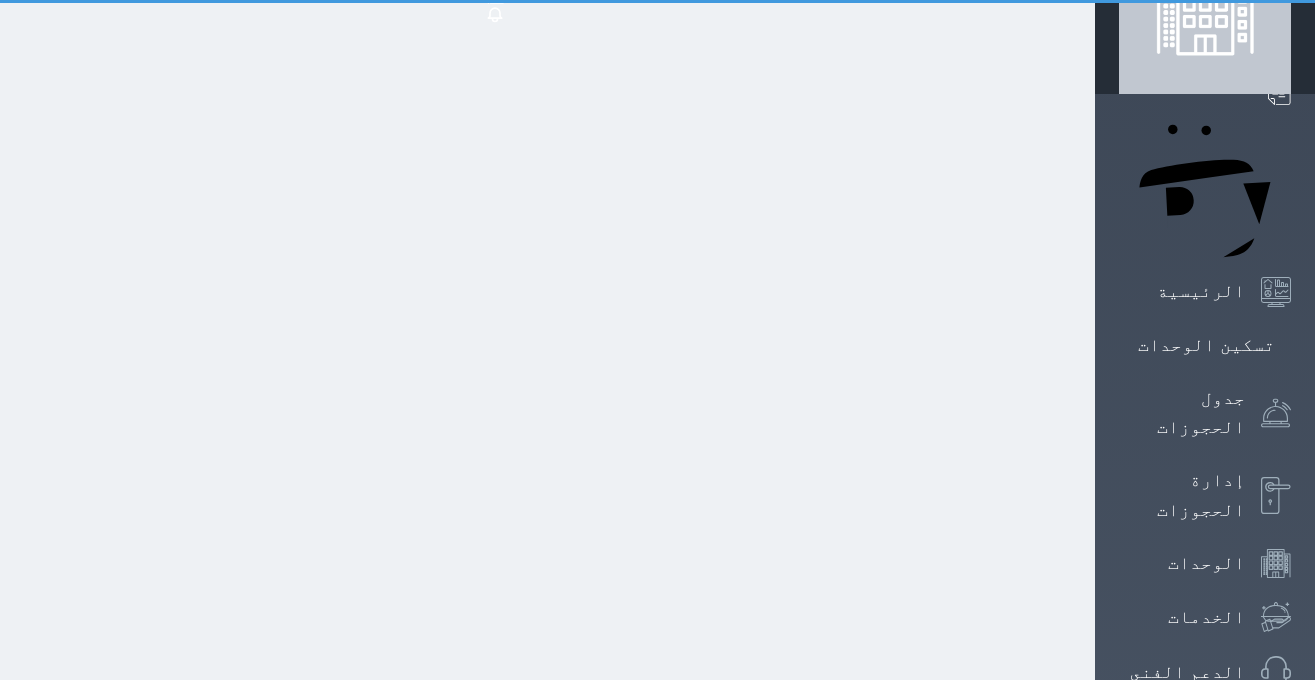 scroll, scrollTop: 0, scrollLeft: 0, axis: both 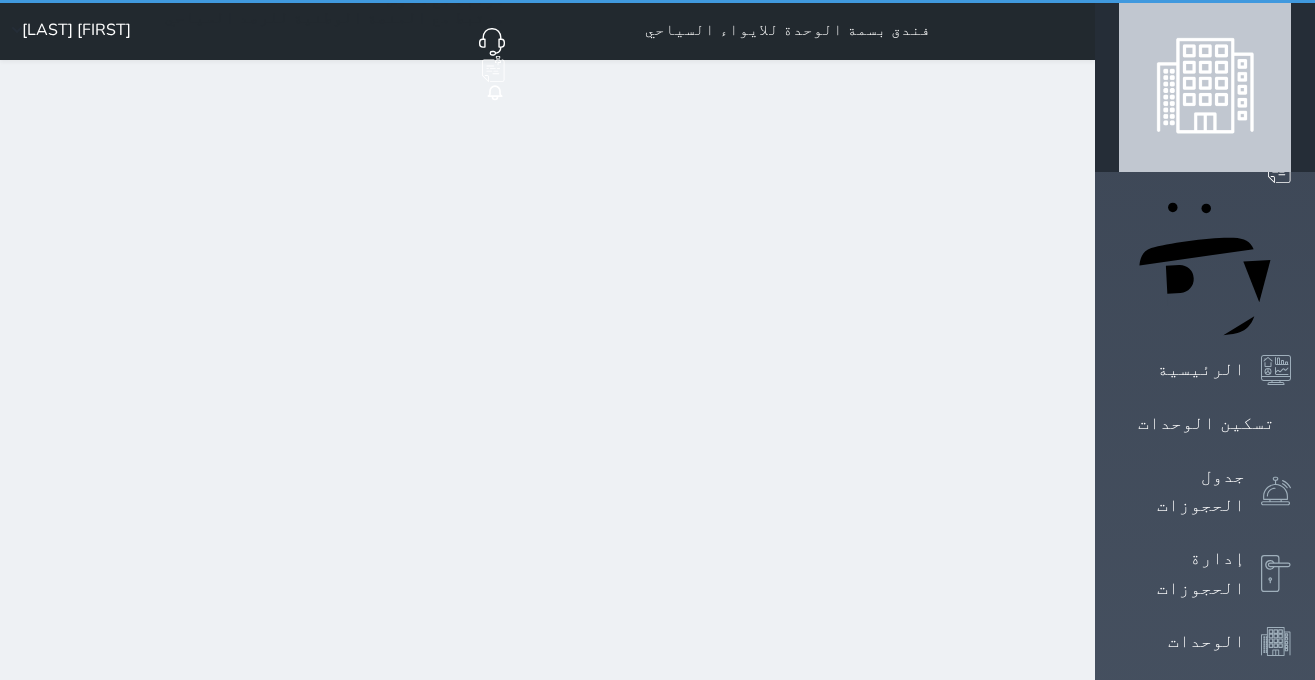 select on "1" 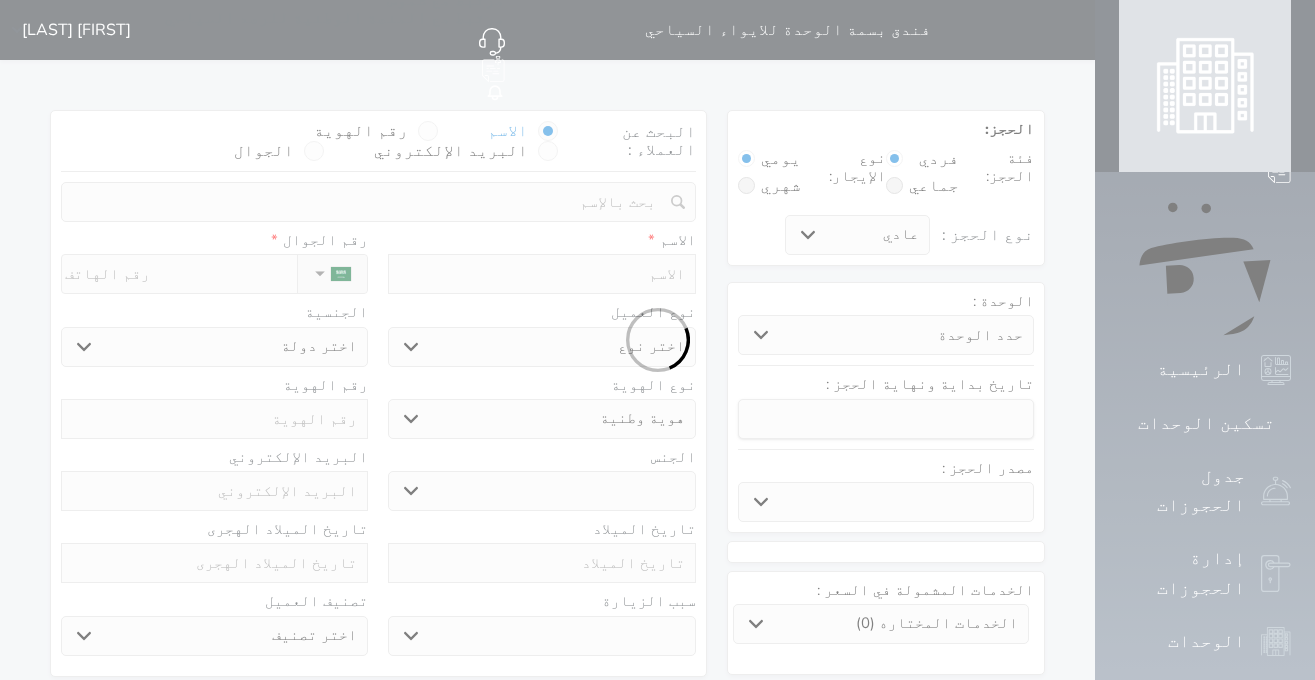 select 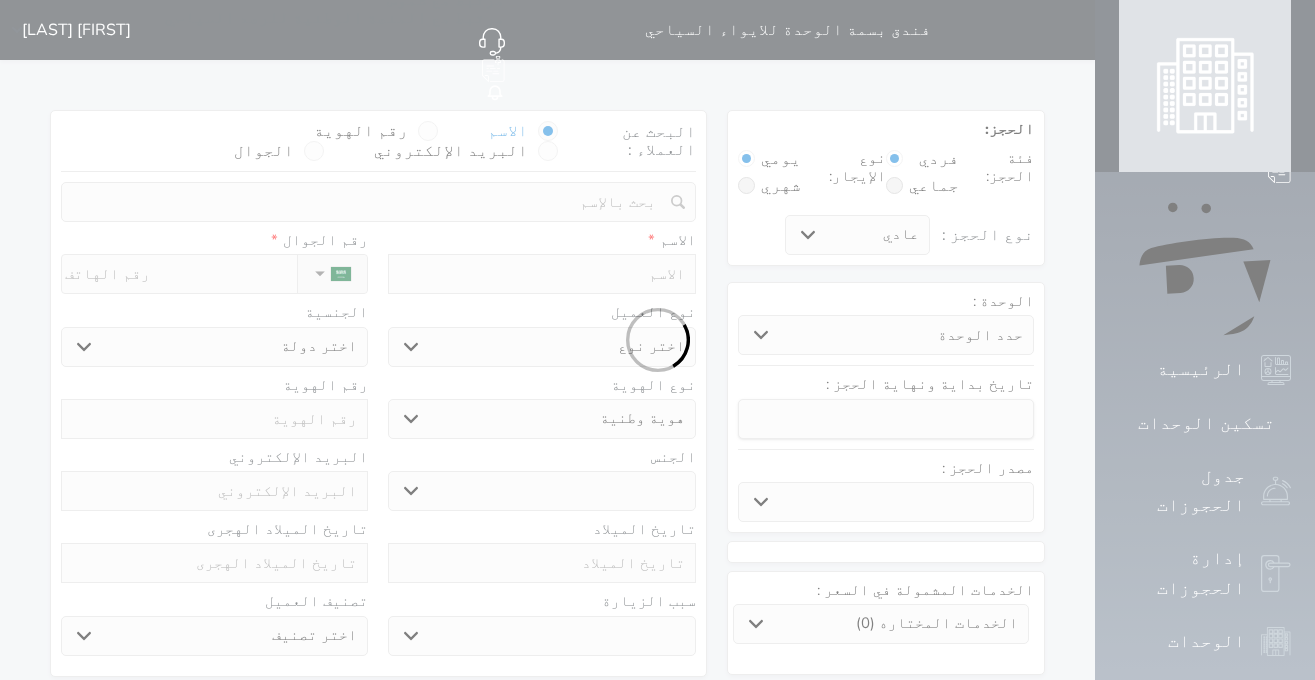 select 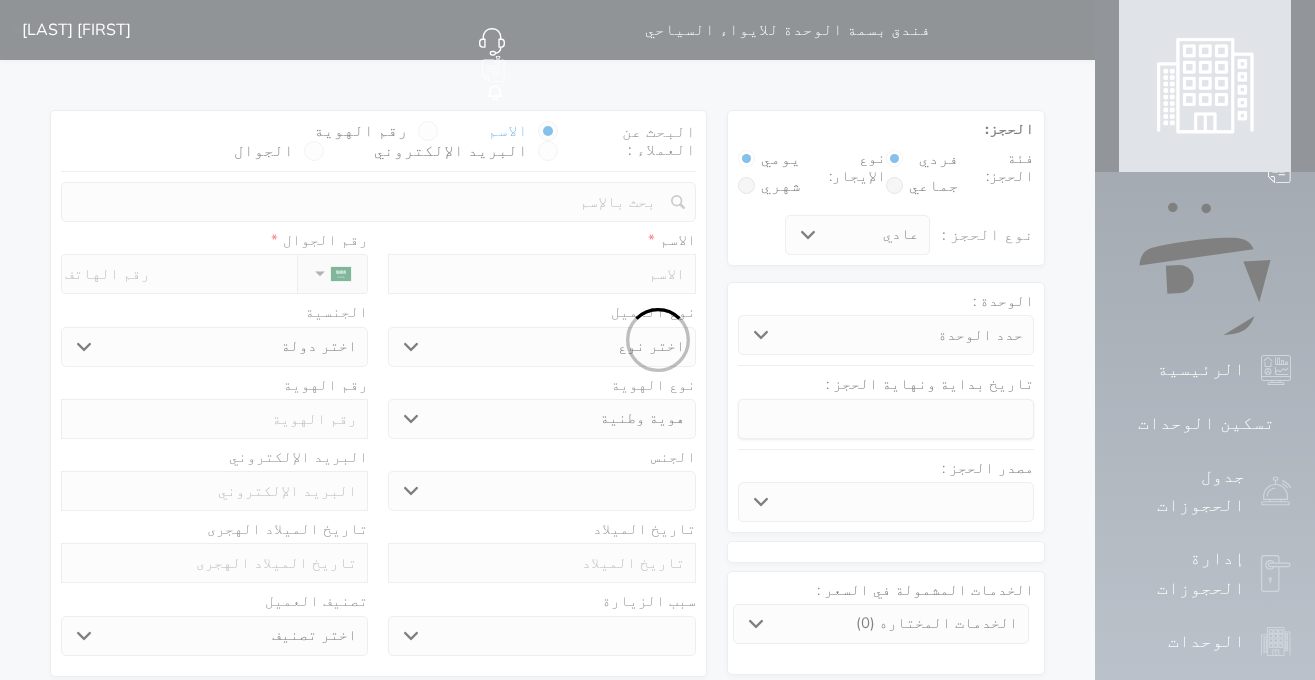 select 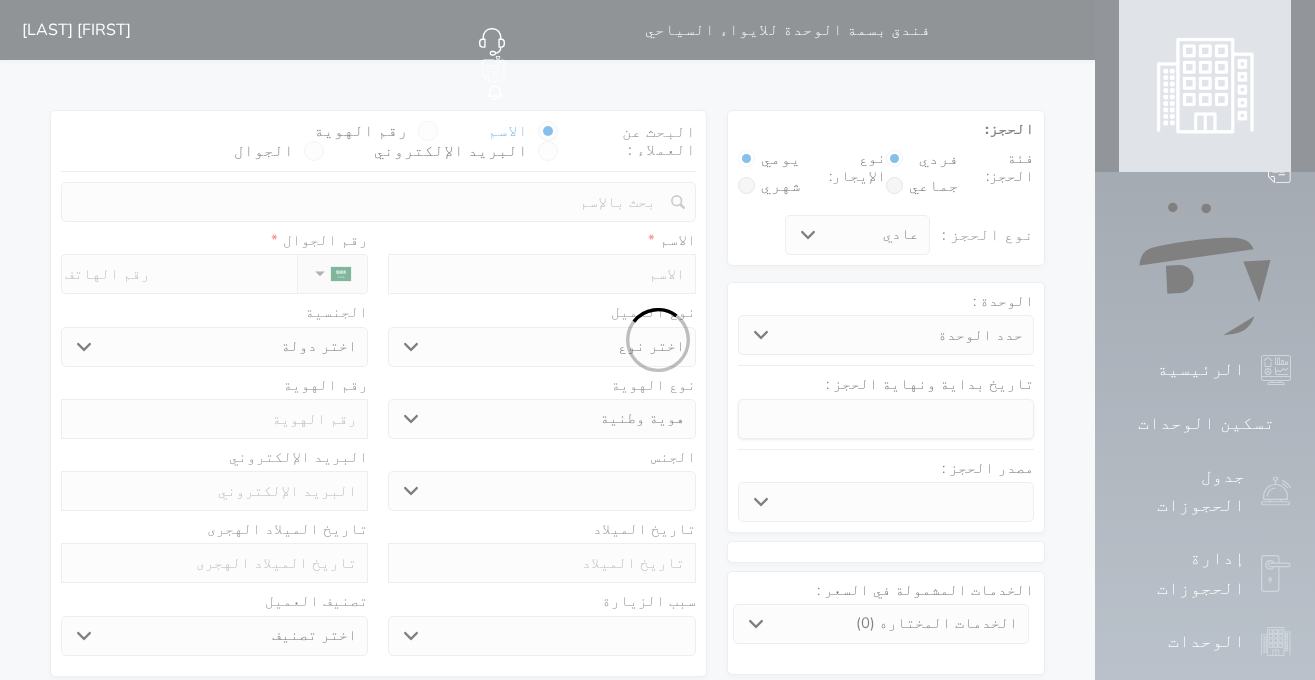 select 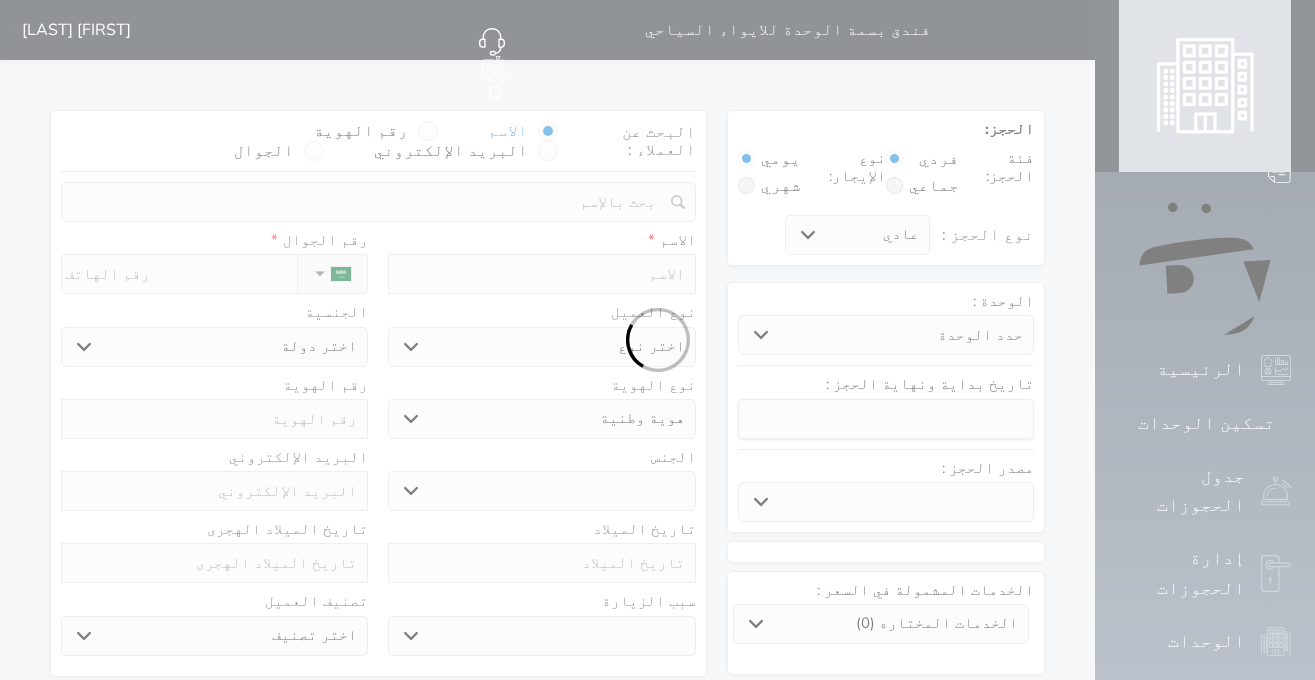 select 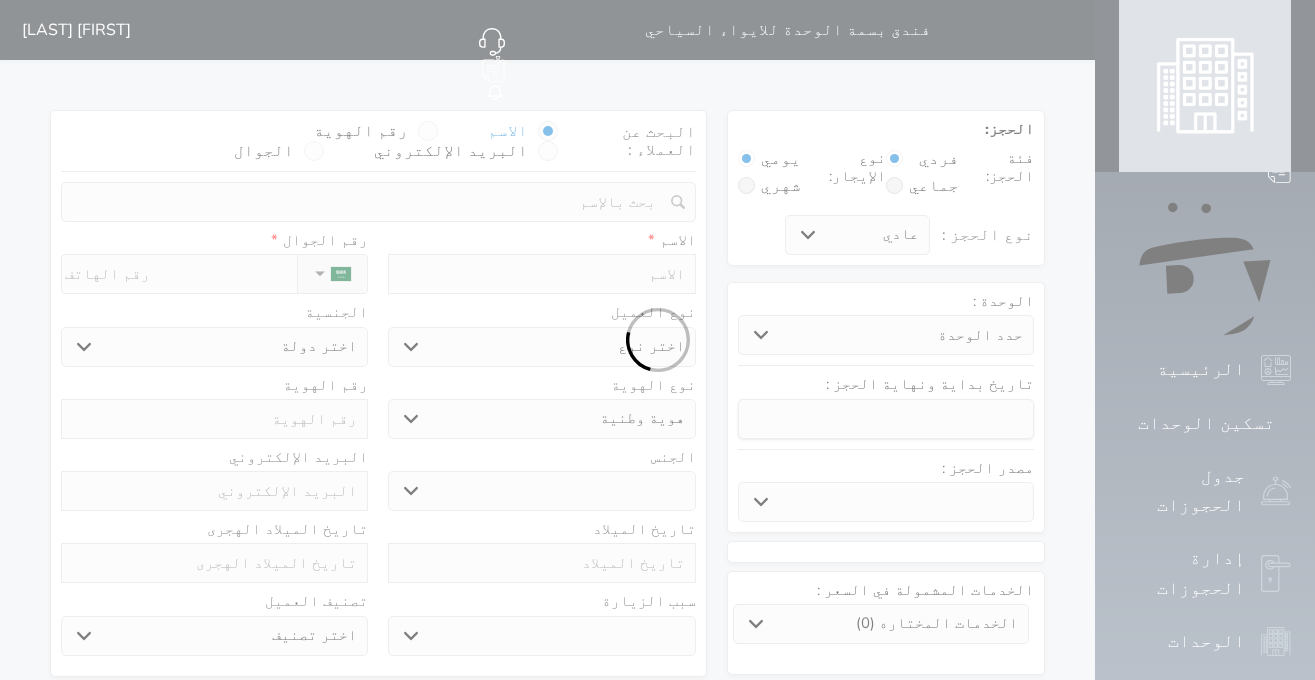 select on "32455" 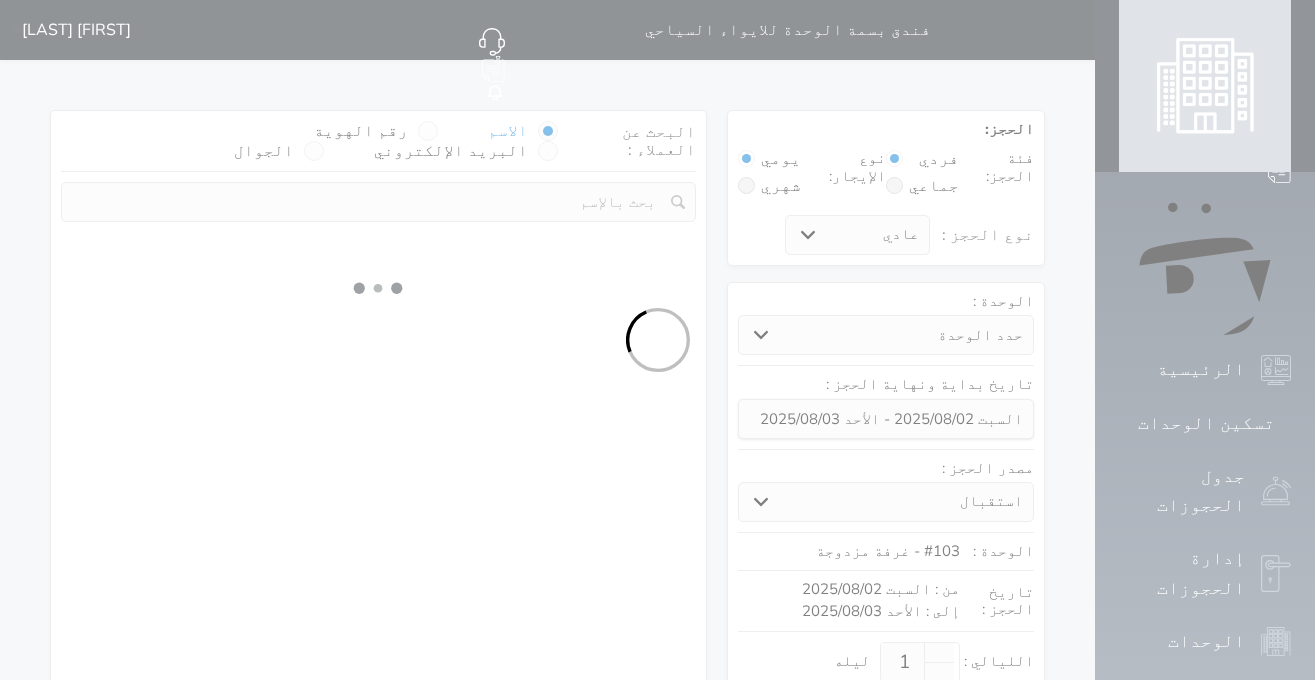 select 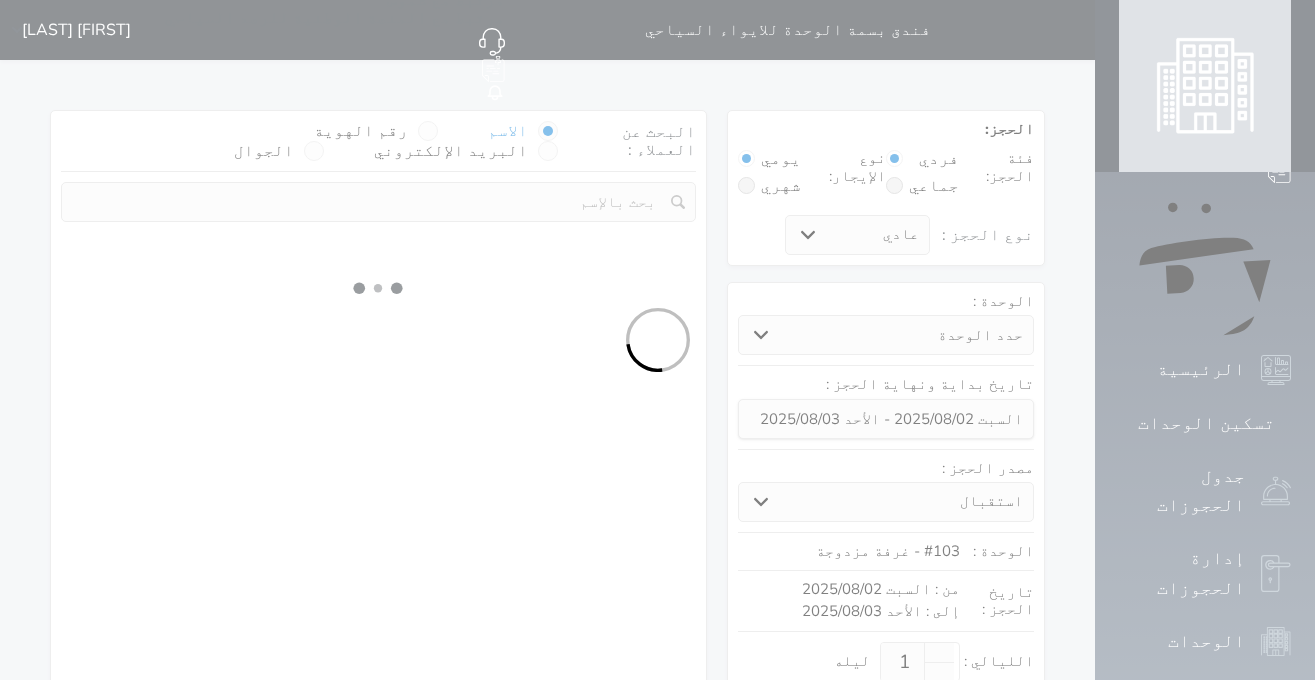 select on "113" 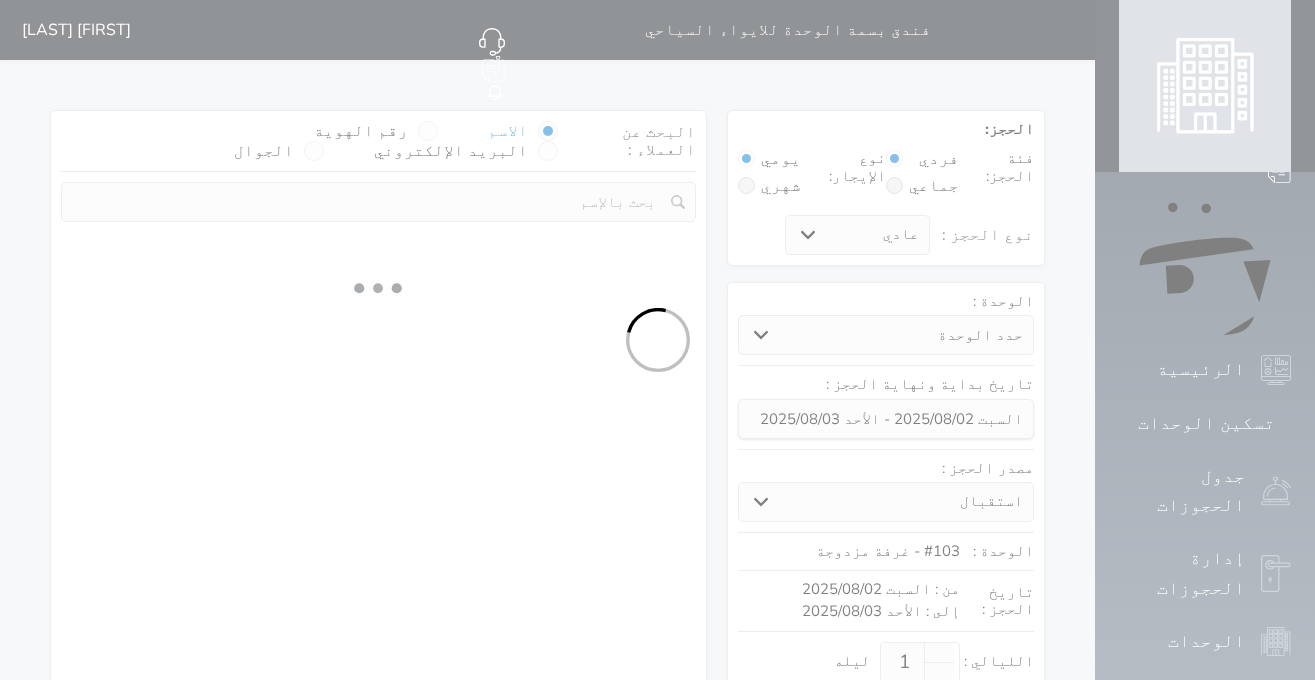 select on "1" 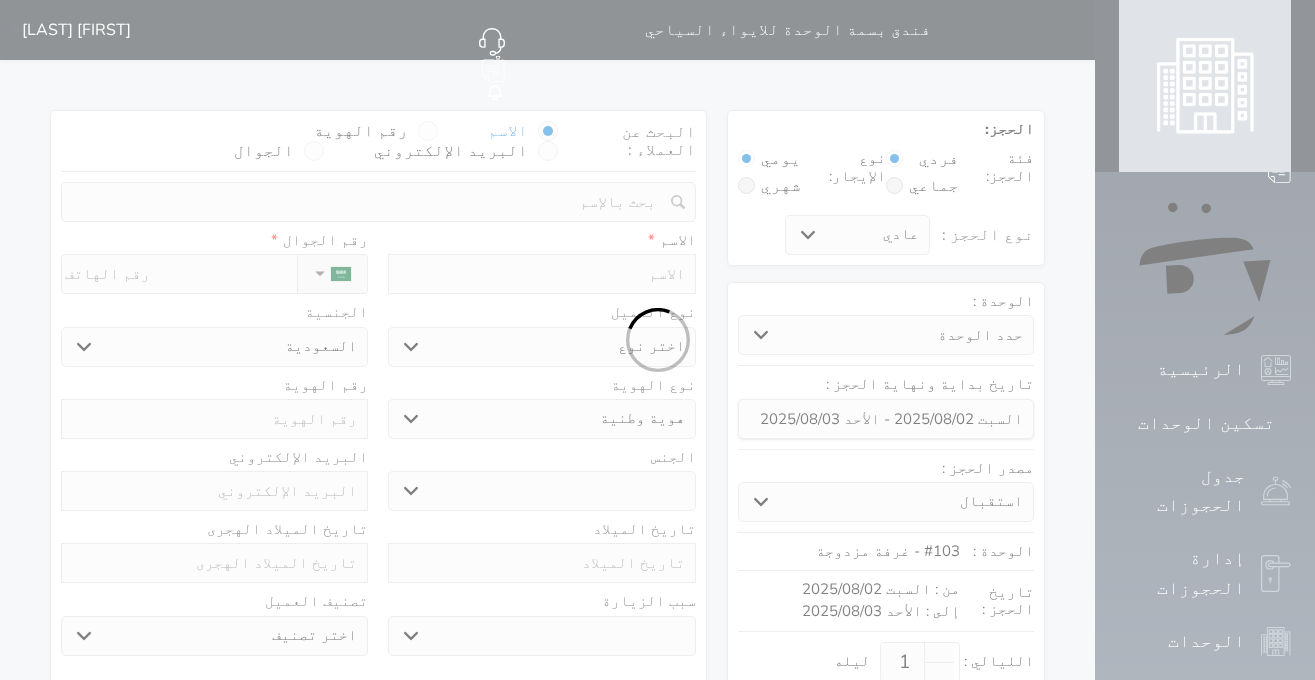 select 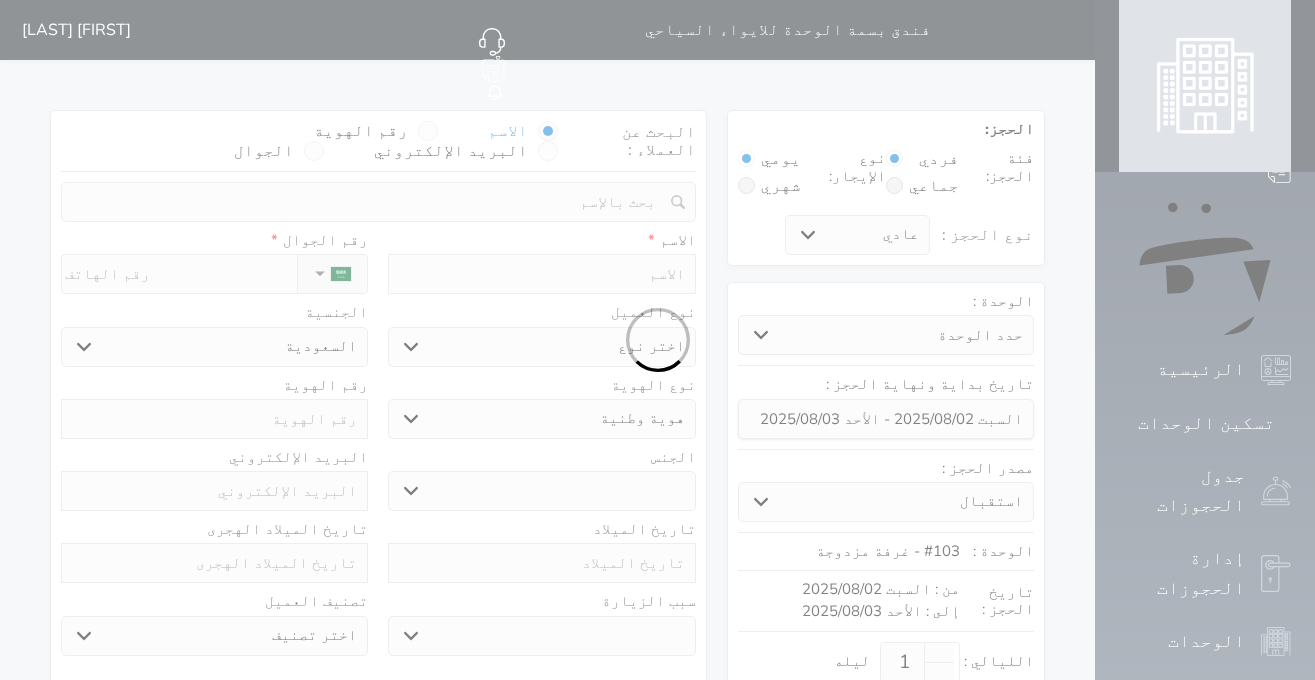 select on "1" 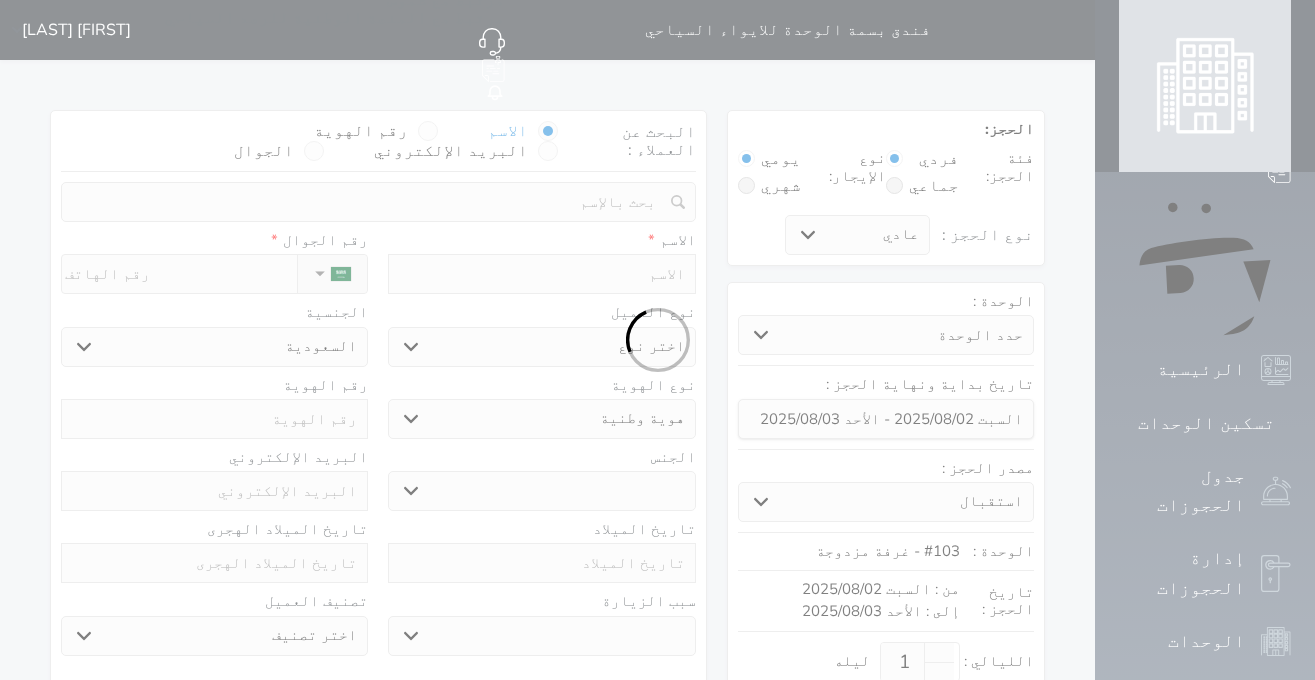 select on "7" 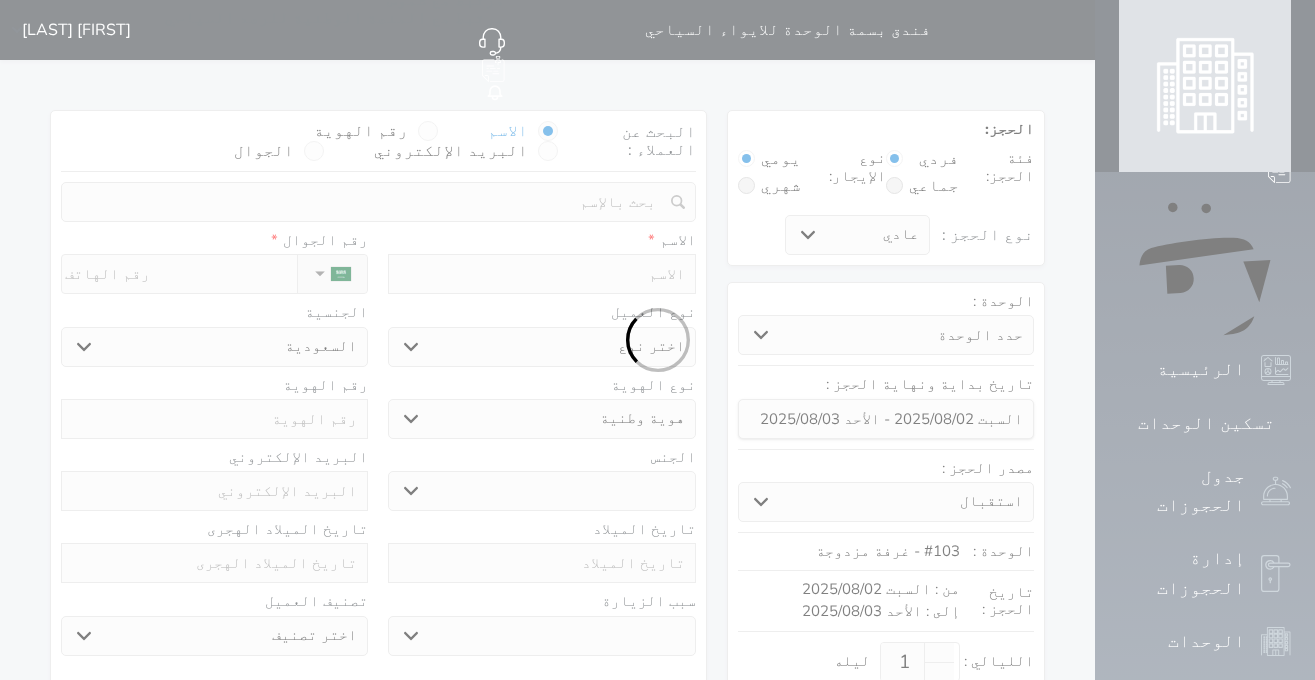 select 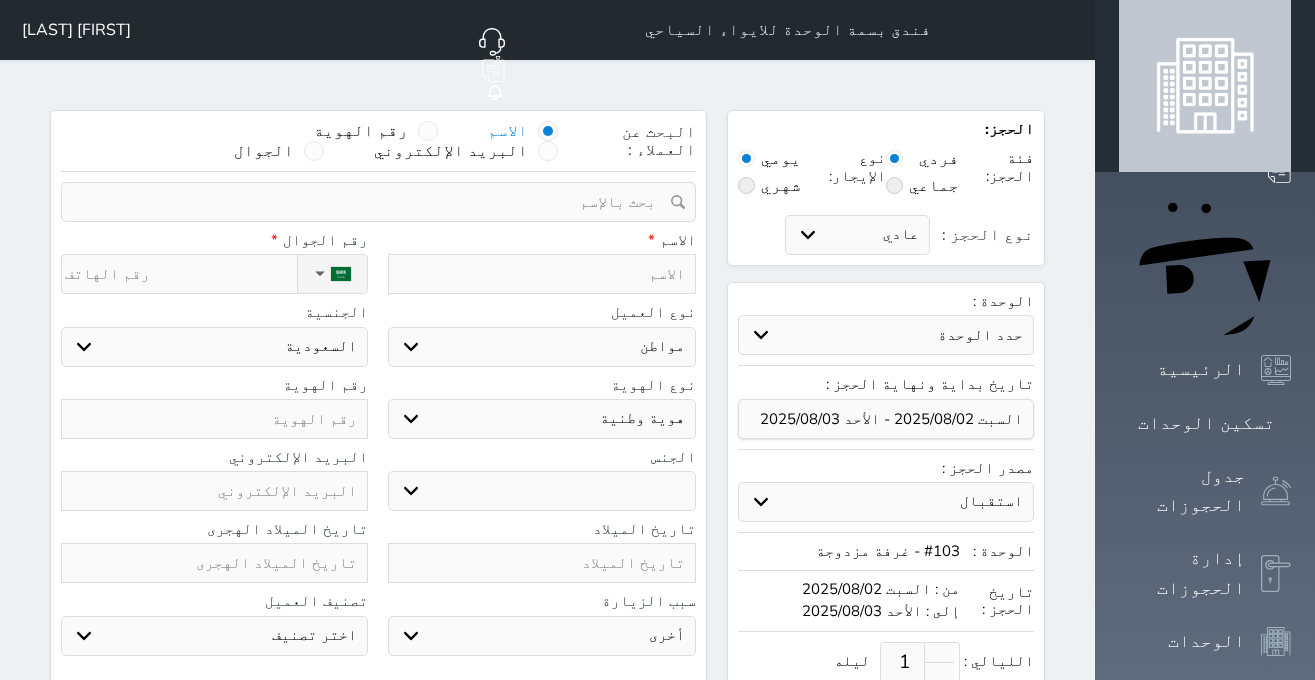 select 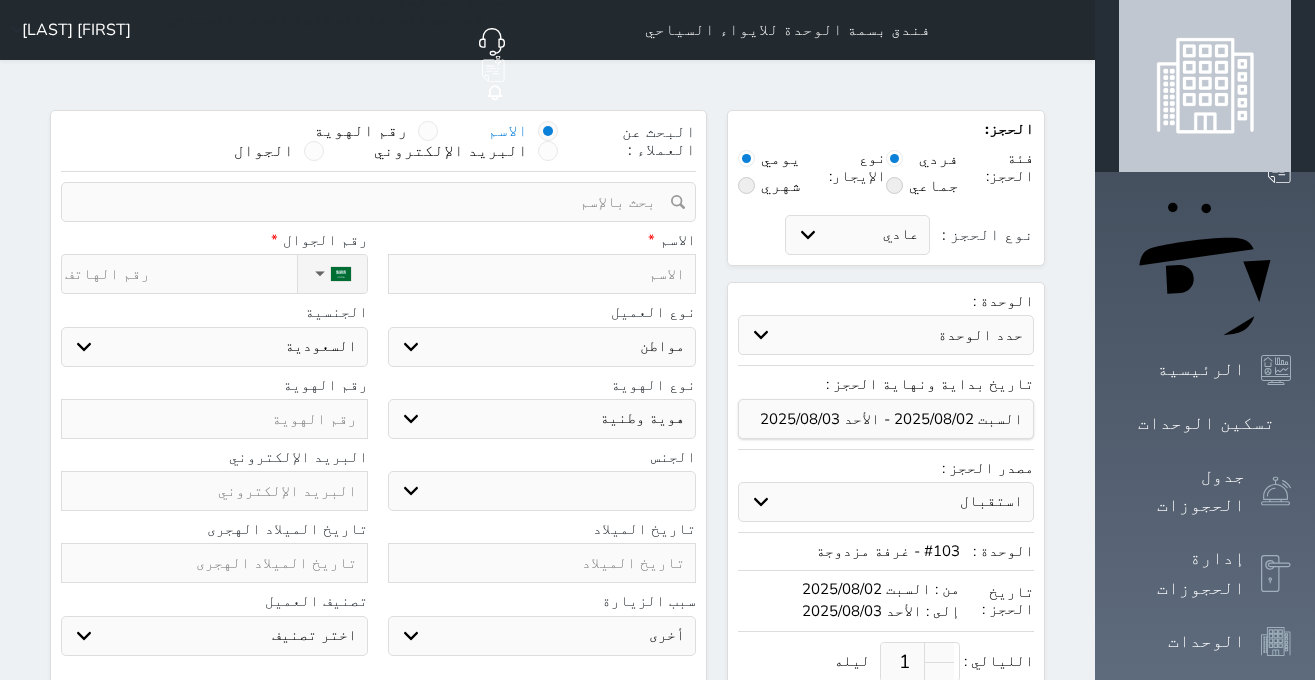 select 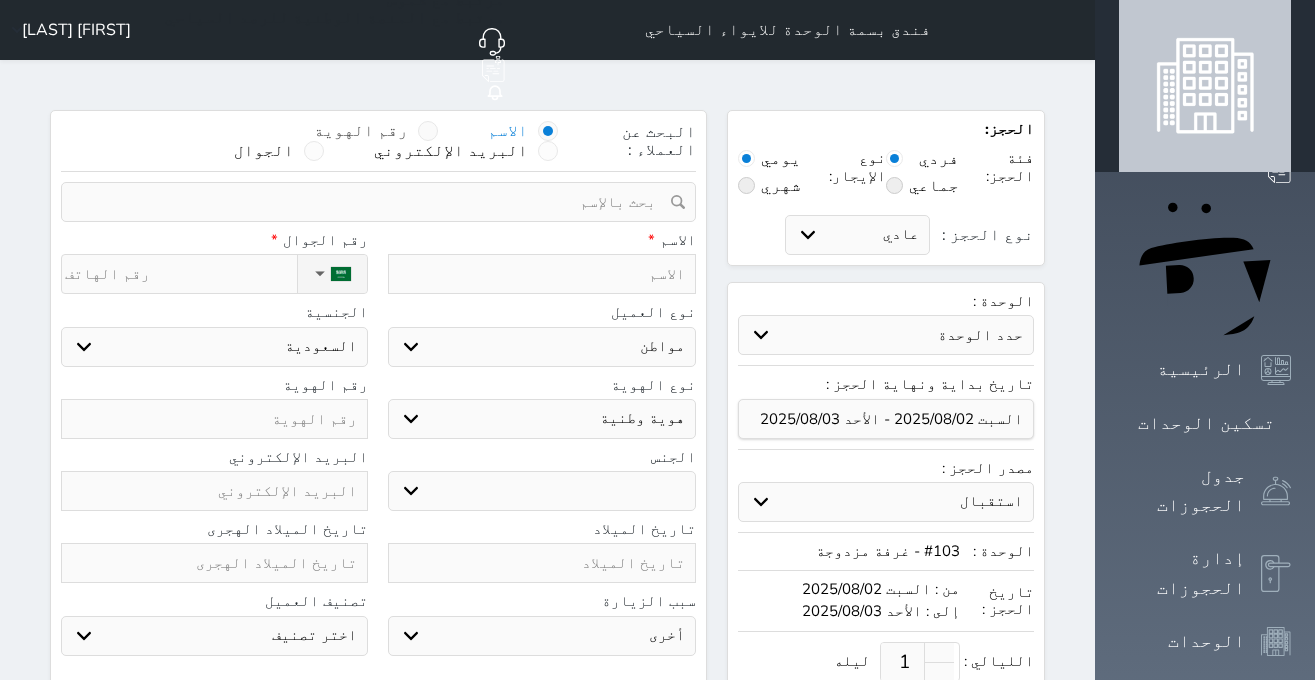 click at bounding box center (428, 131) 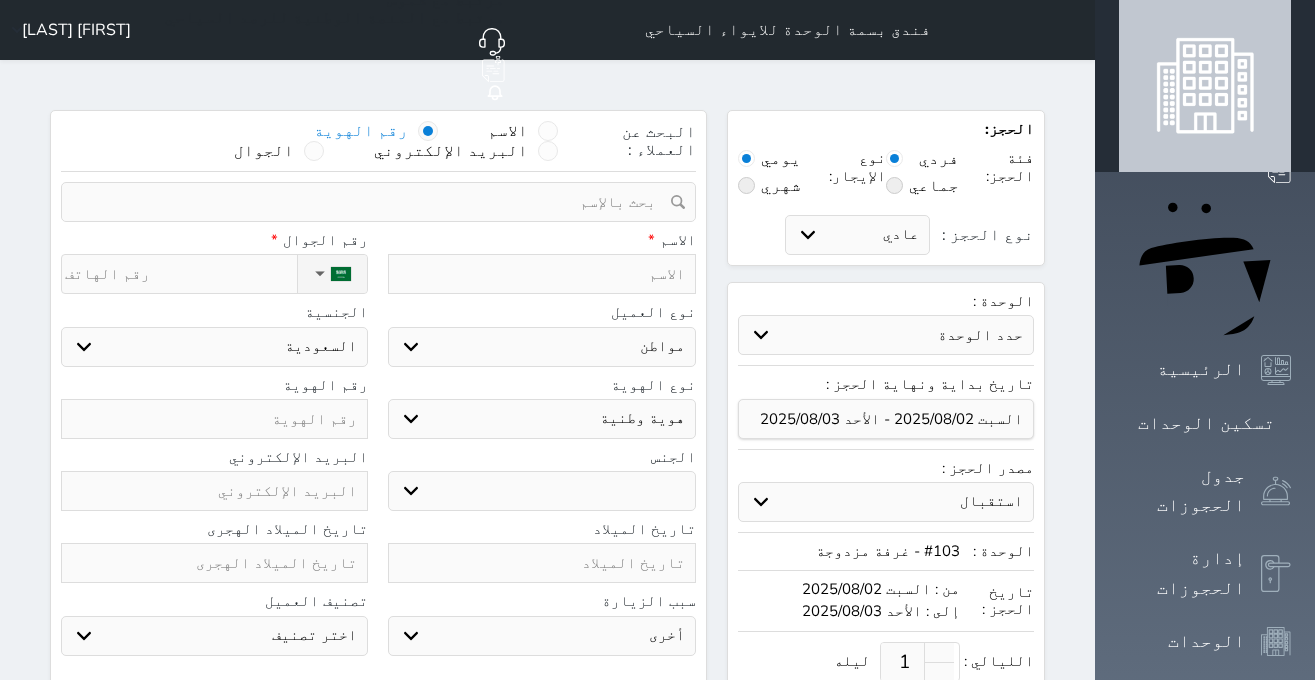 select 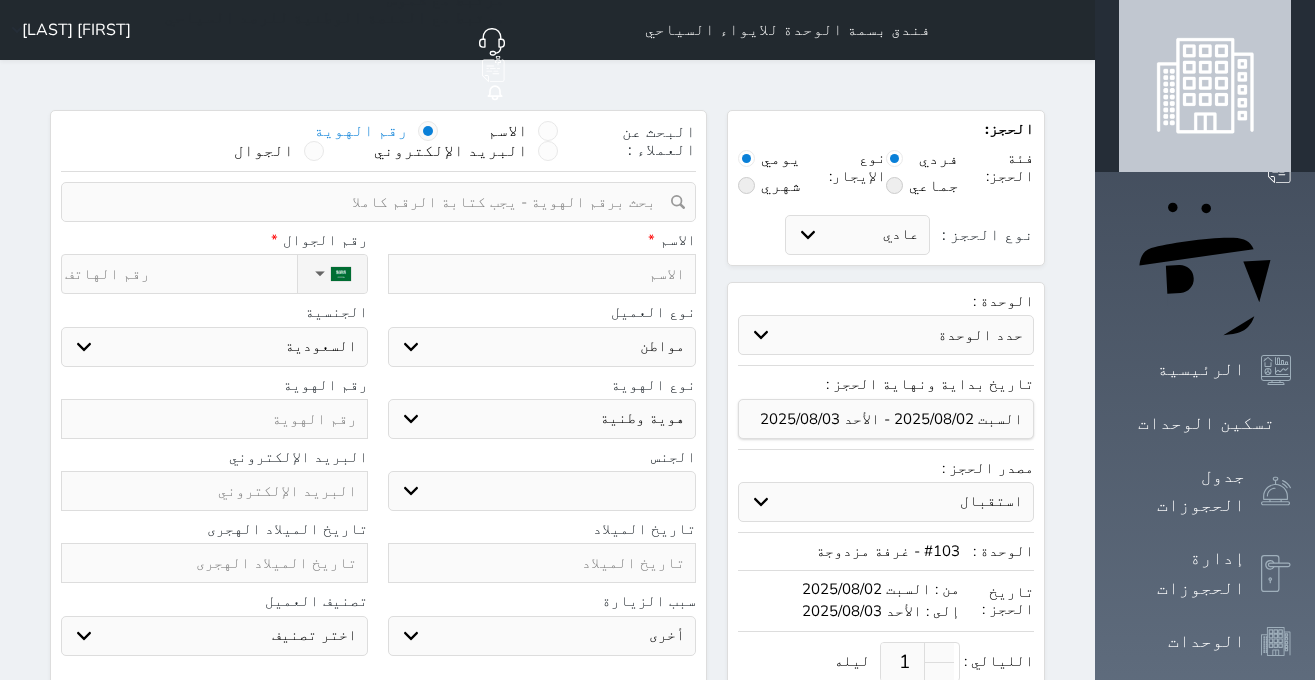 click at bounding box center [371, 202] 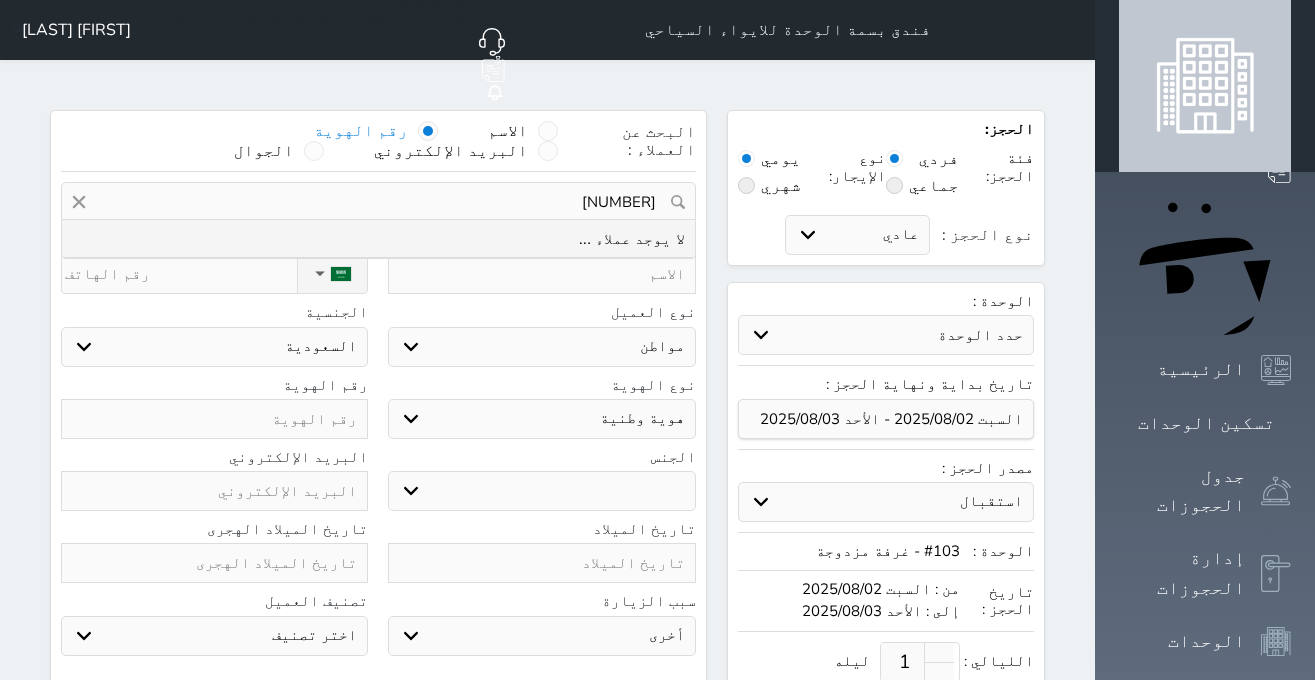 type on "[NUMBER]" 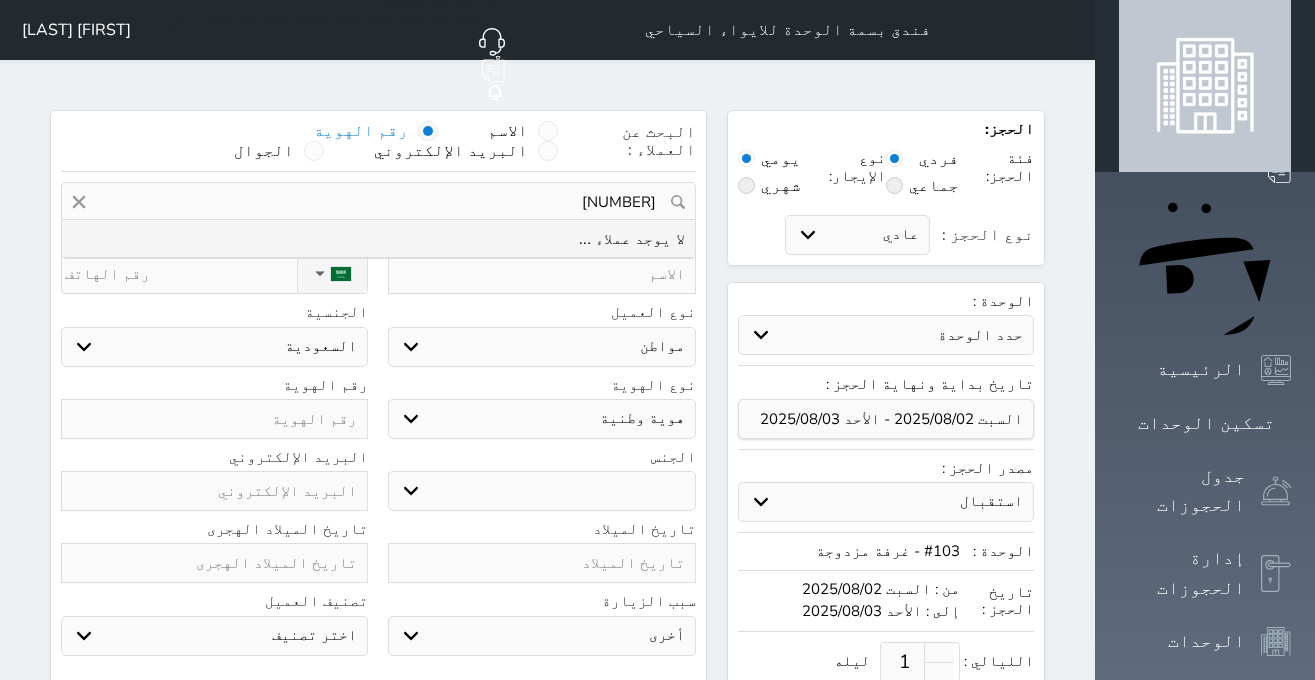drag, startPoint x: 635, startPoint y: 153, endPoint x: 728, endPoint y: 145, distance: 93.34345 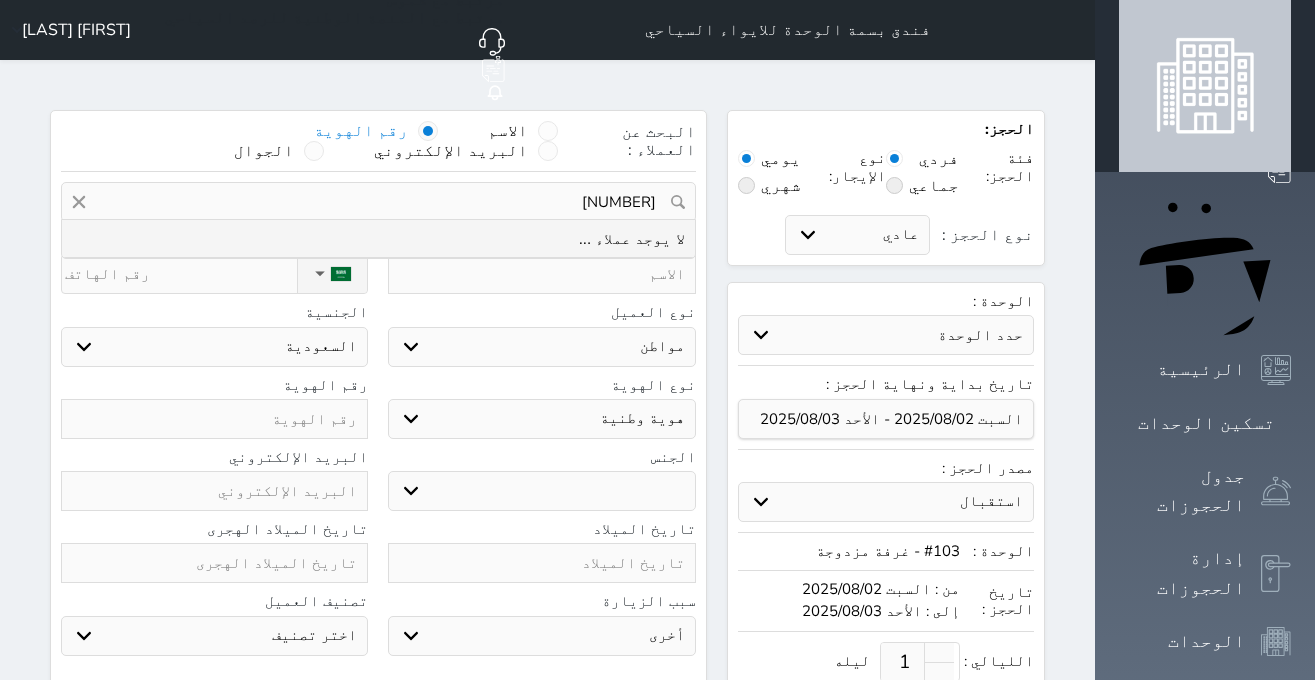type 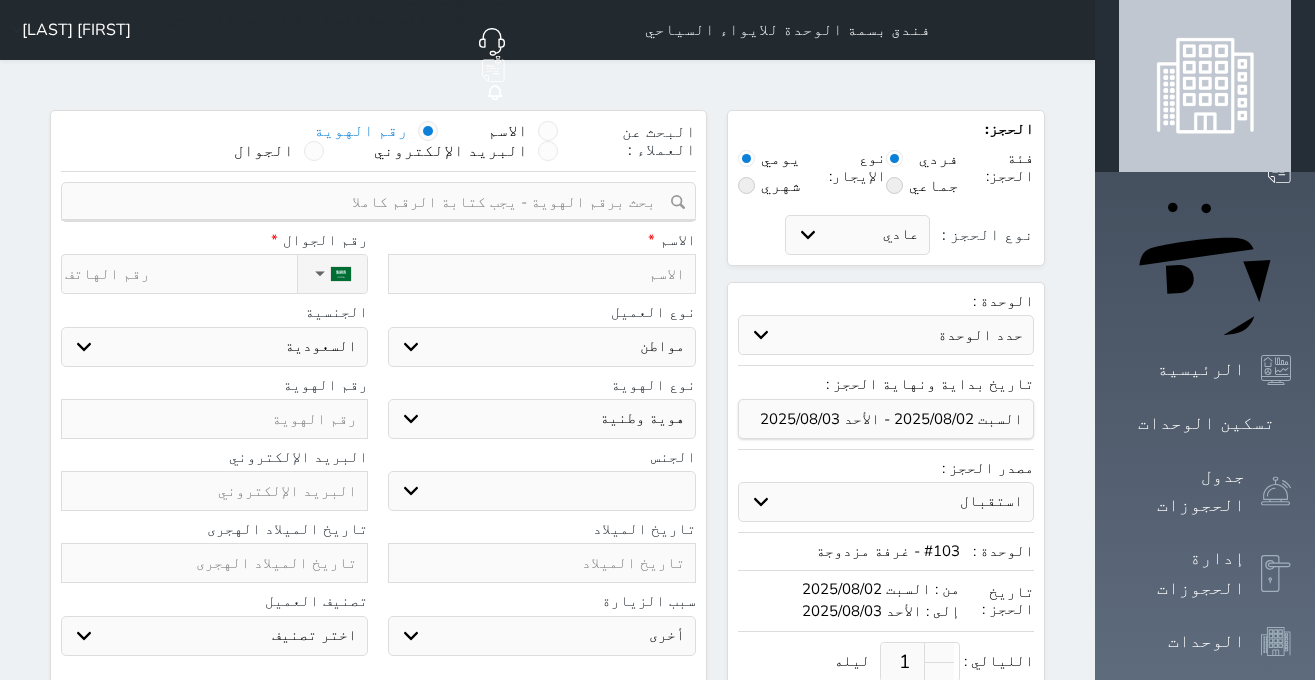 click at bounding box center [541, 274] 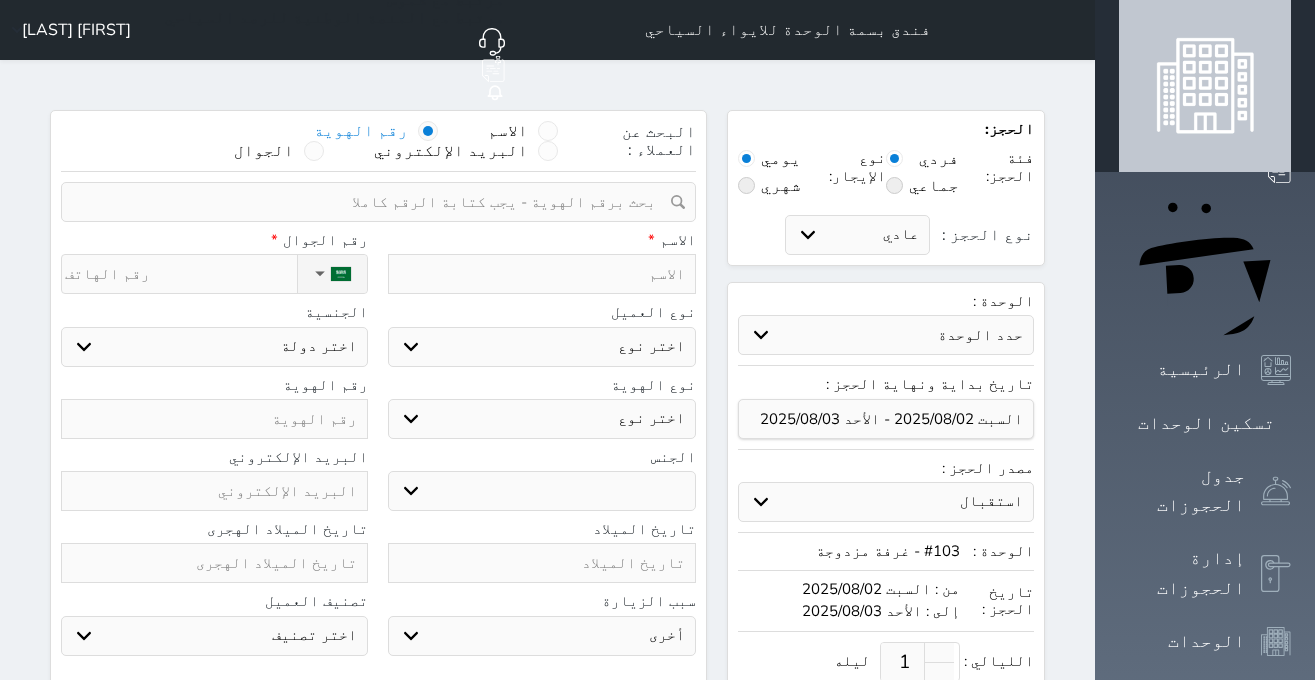 type on "u" 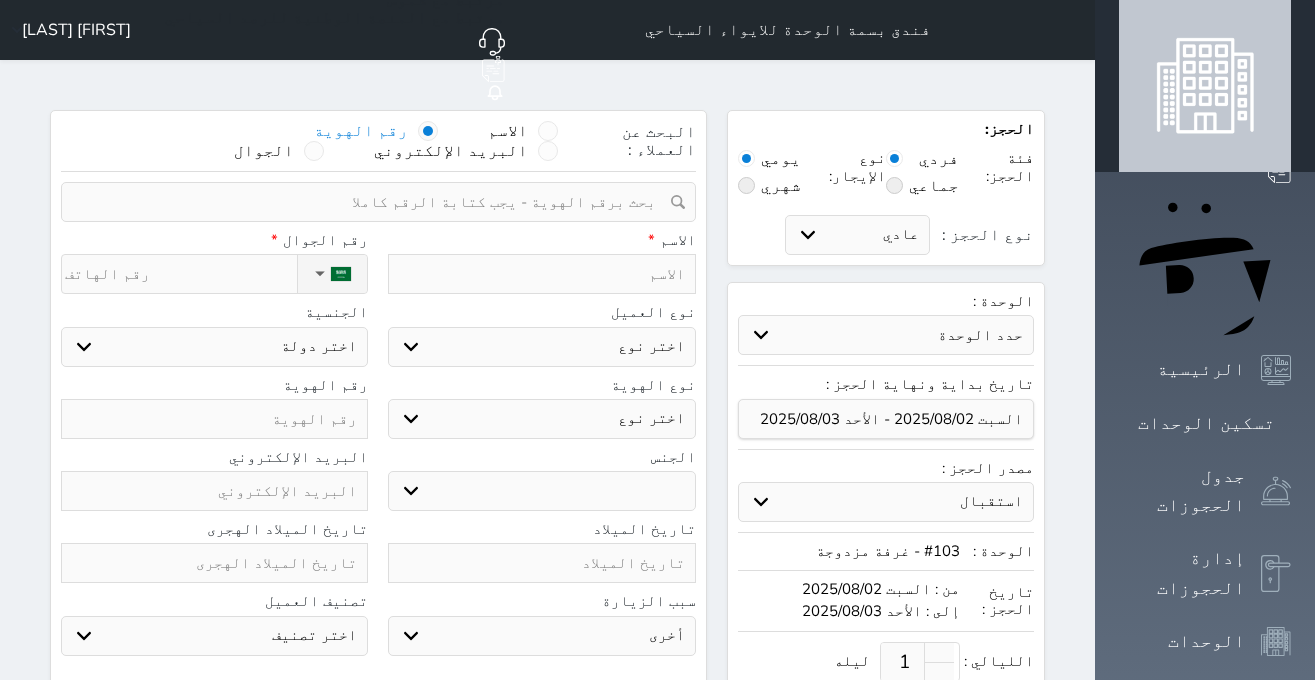 select 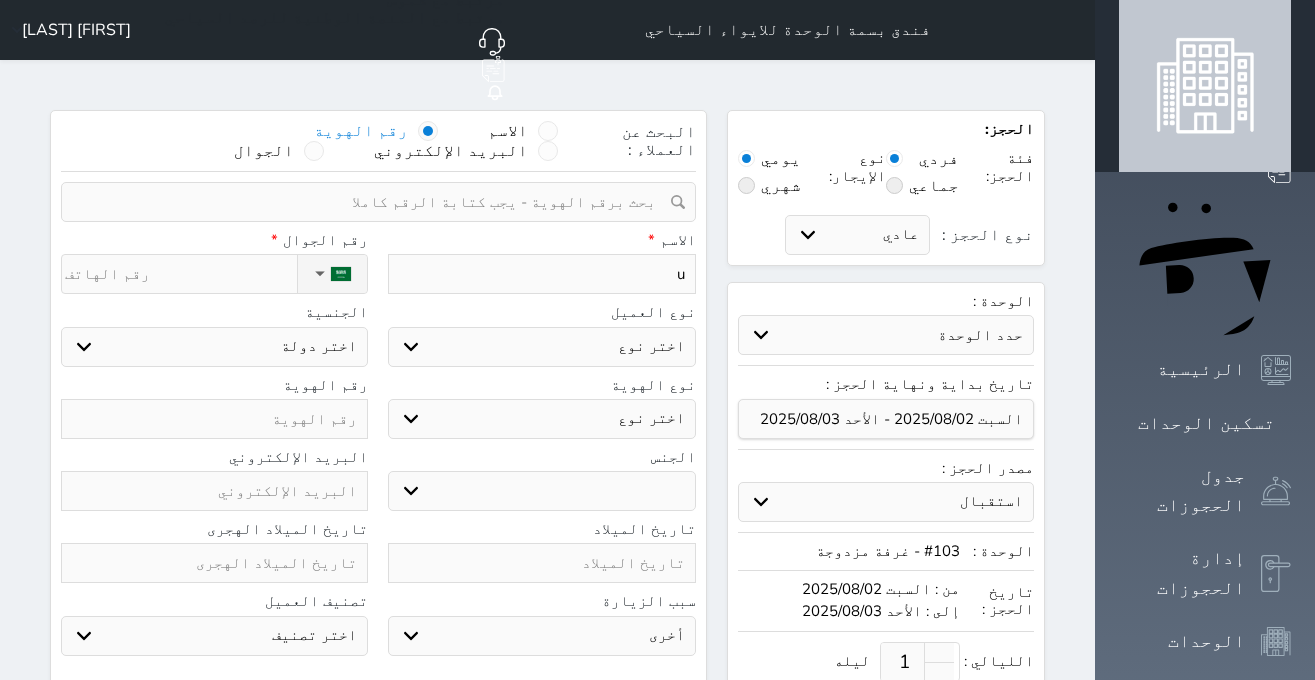 type on "uf" 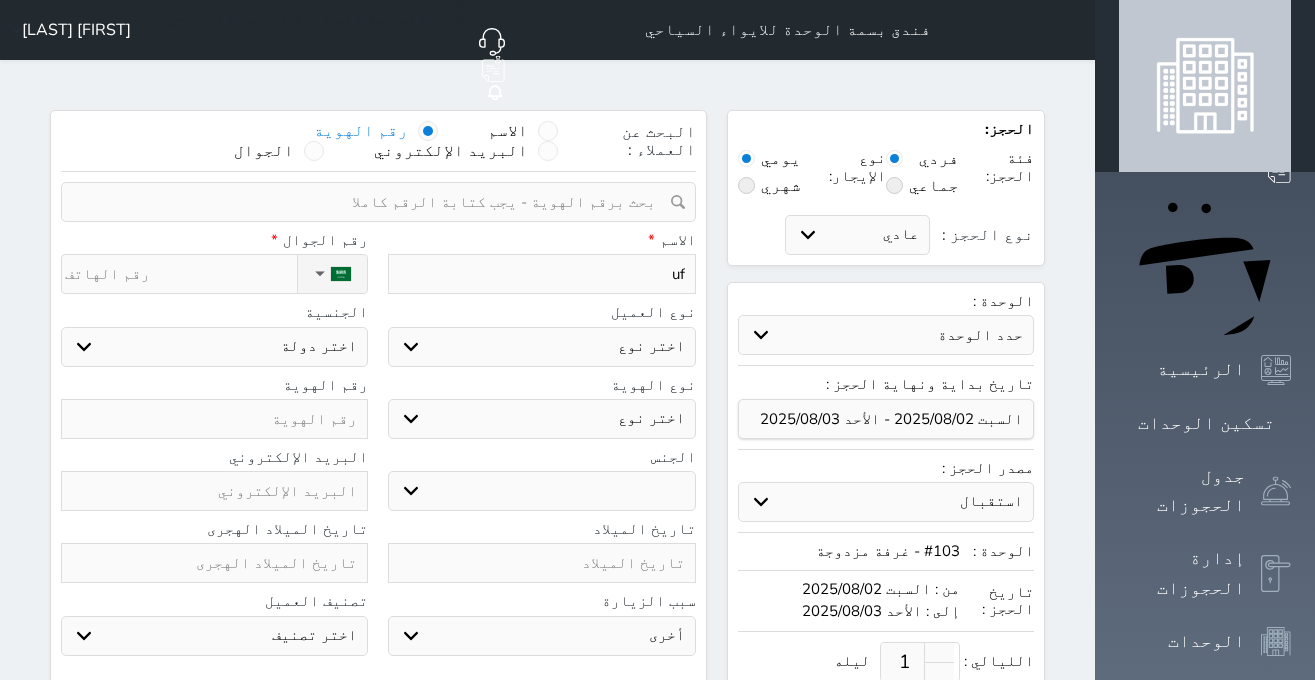 type on "uf]" 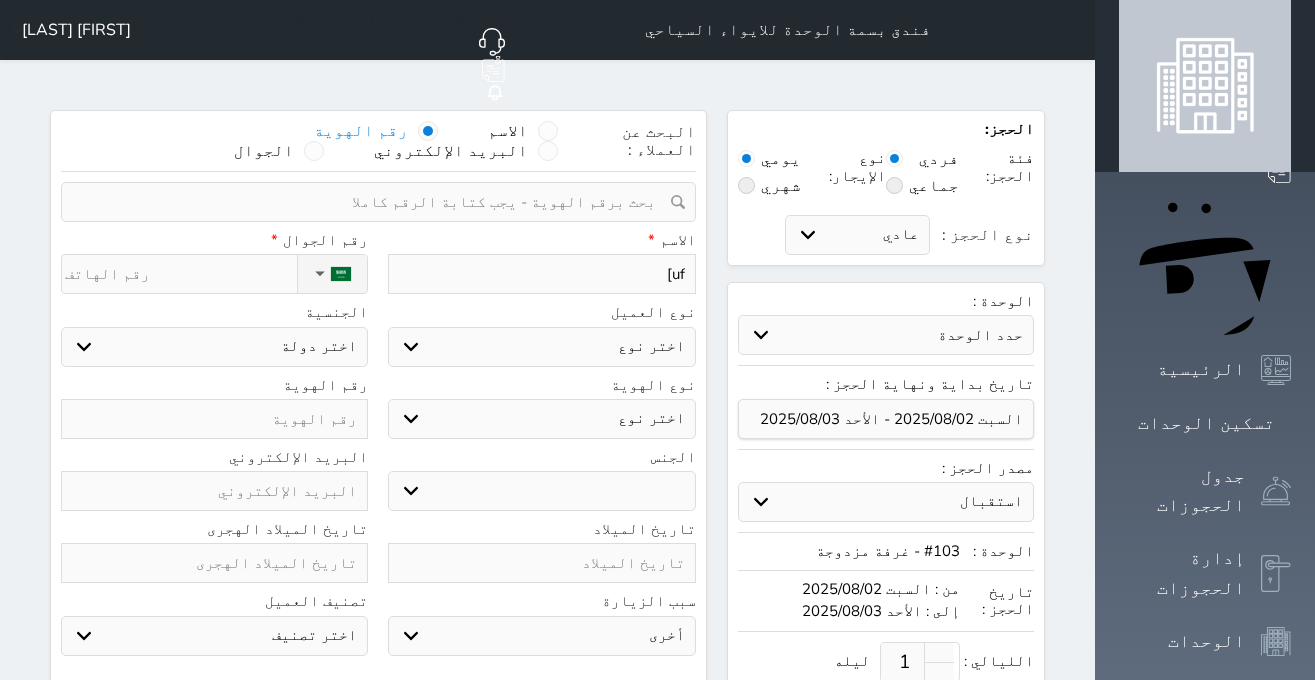 type on "[UNKNOWN]" 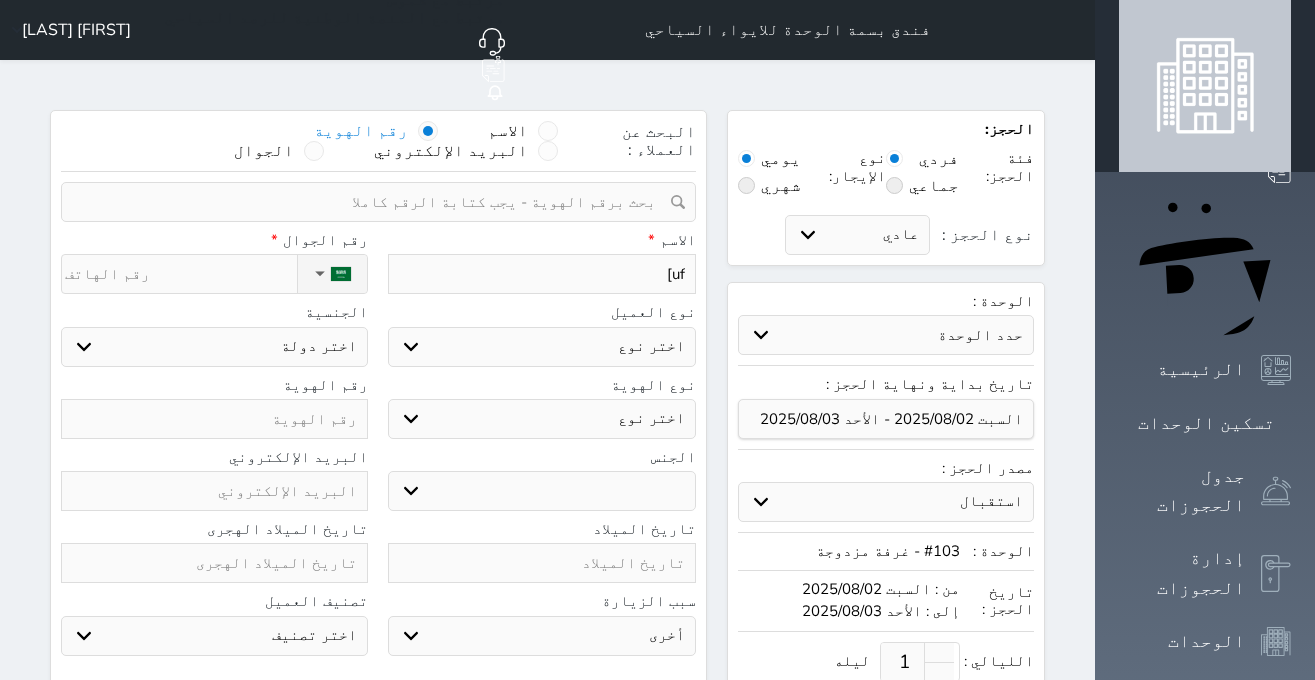 select 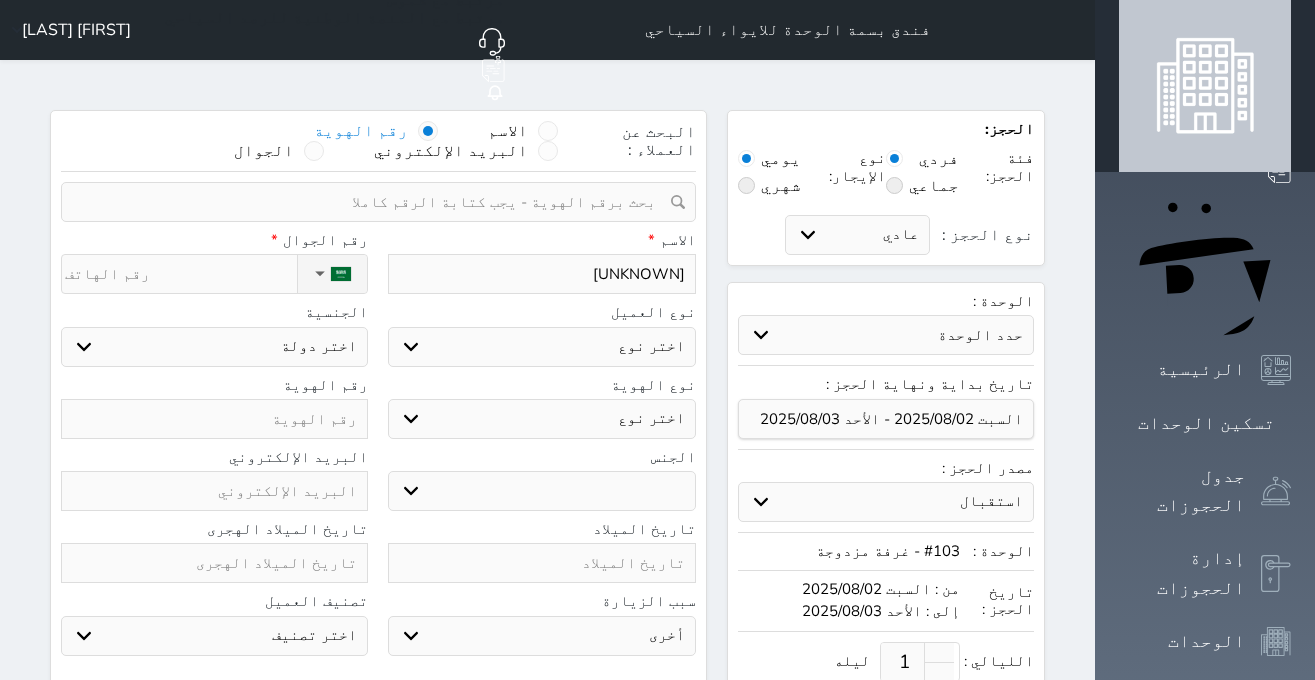 type on "uf]hg" 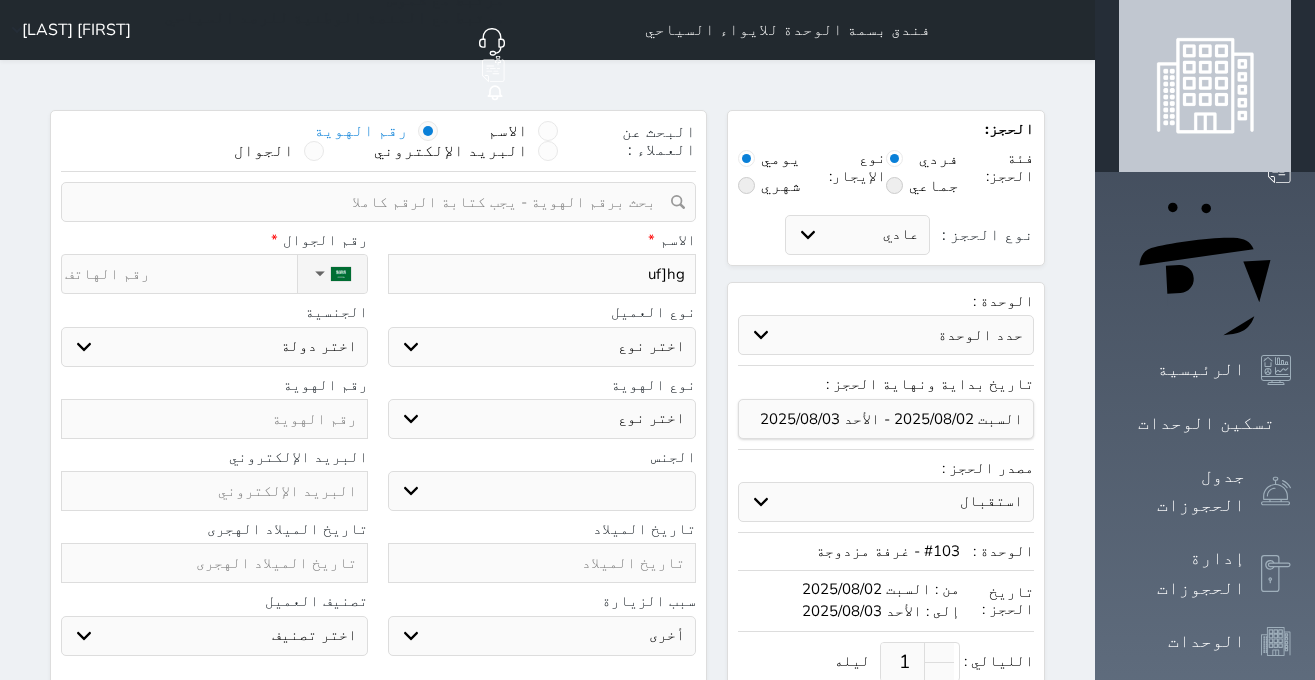 select 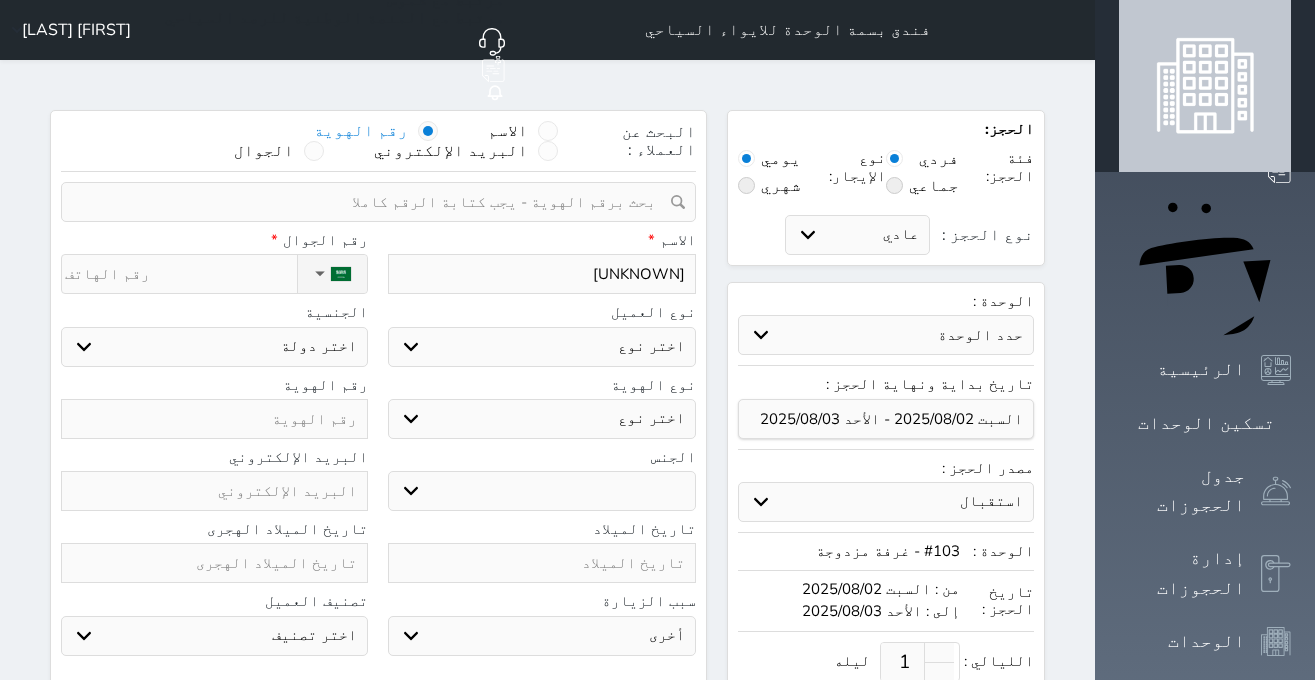 type on "[UNKNOWN]" 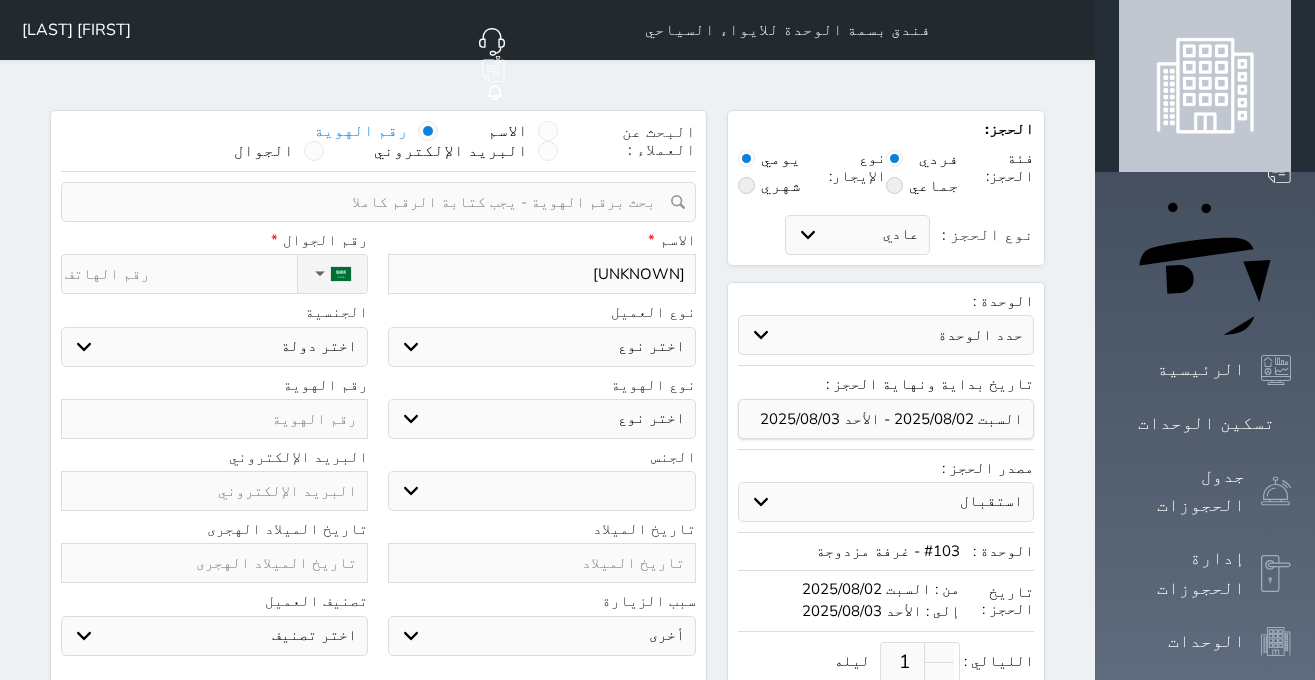 type on "[UNKNOWN]" 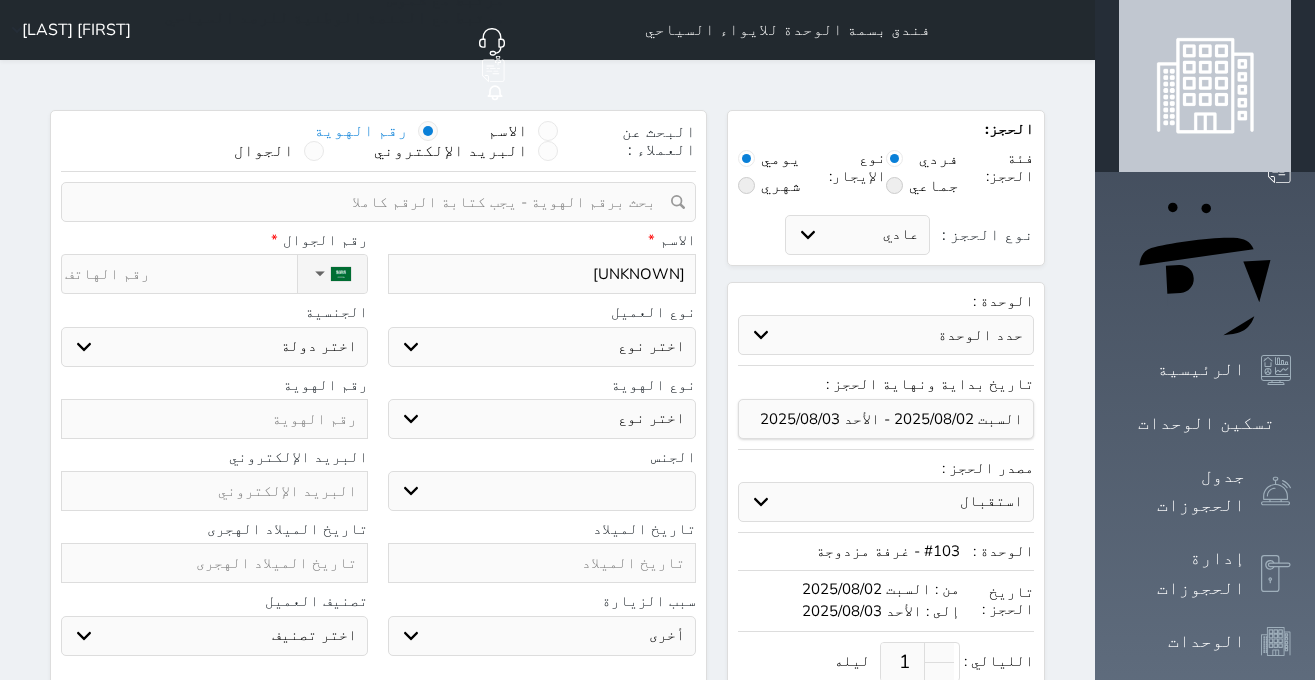 select 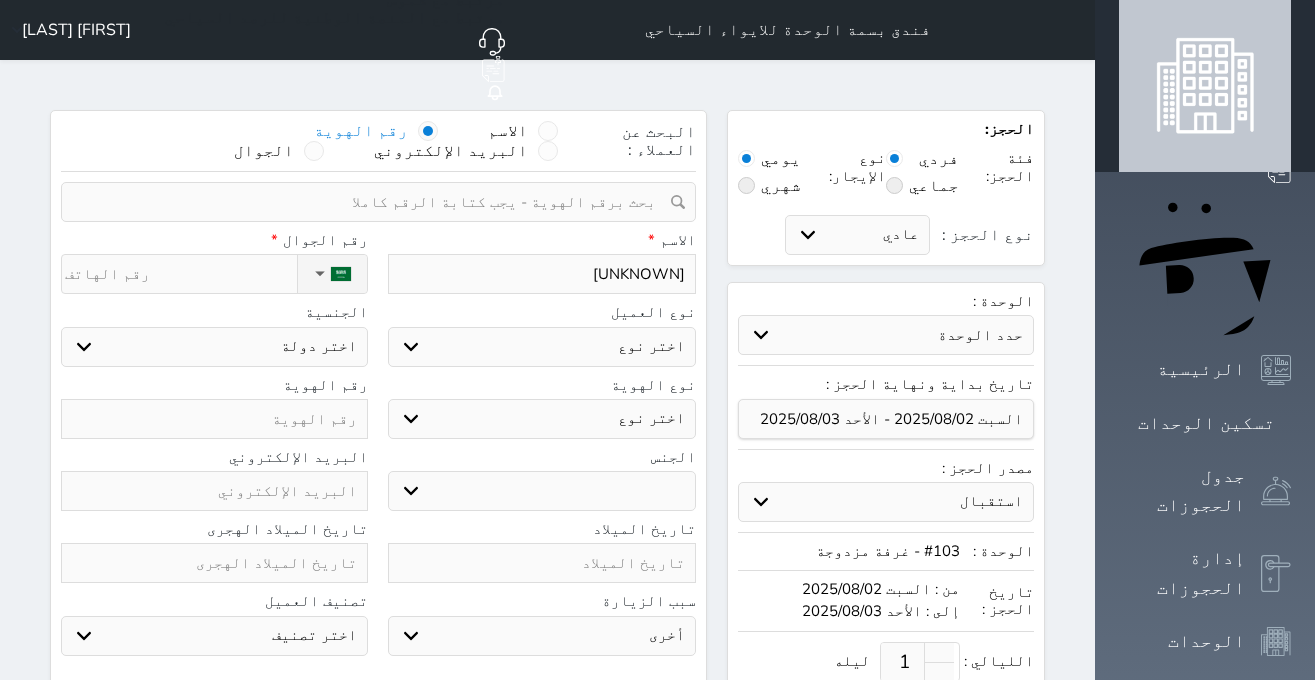 type on "[UNKNOWN]" 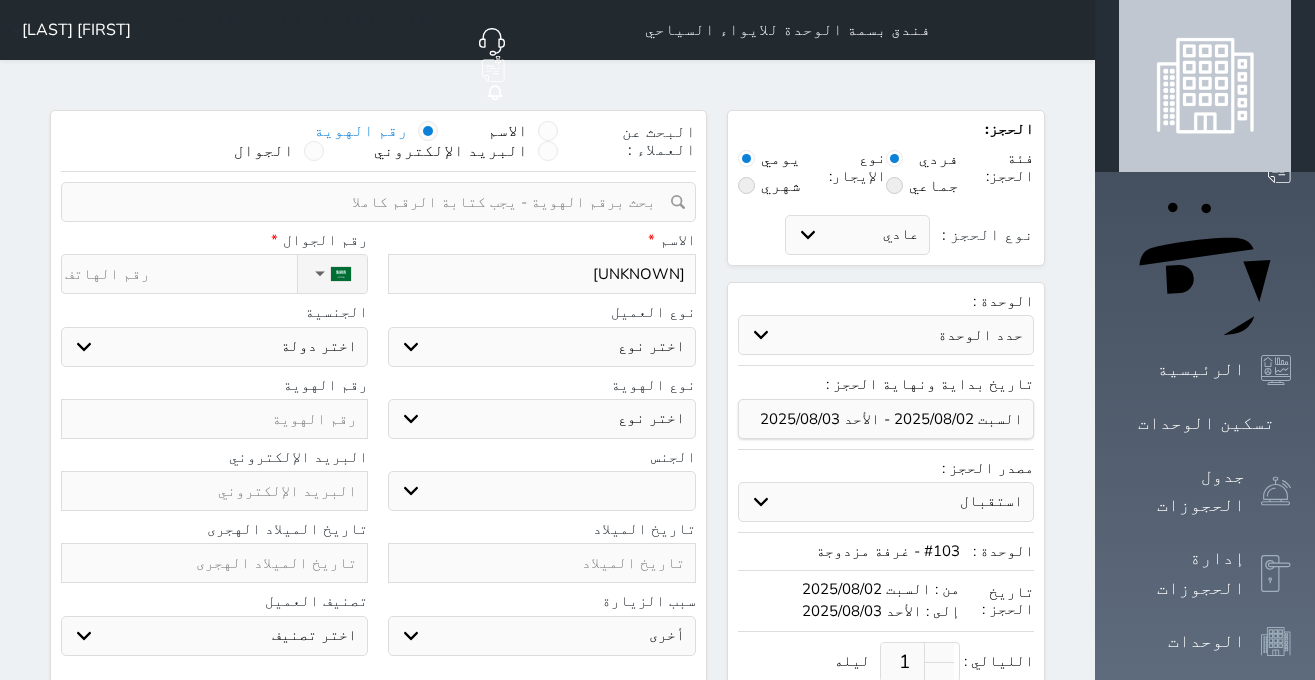 type on "[UNKNOWN]" 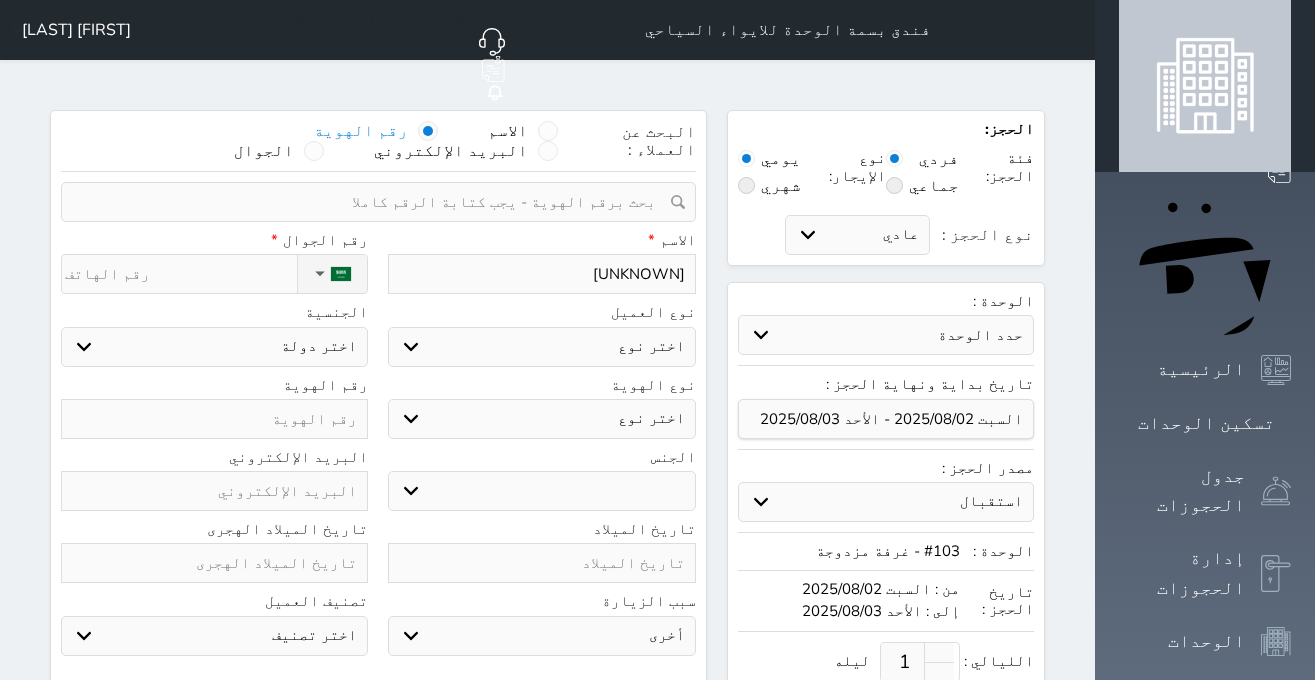select 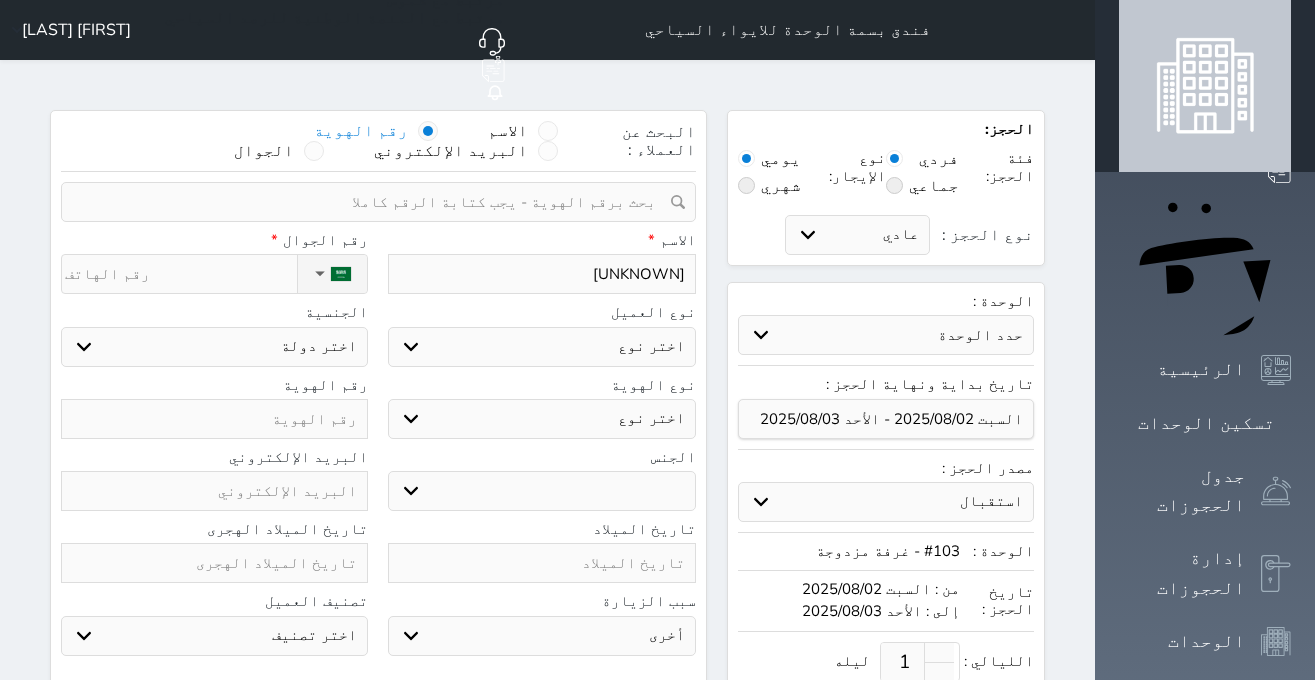 type on "[UNKNOWN]" 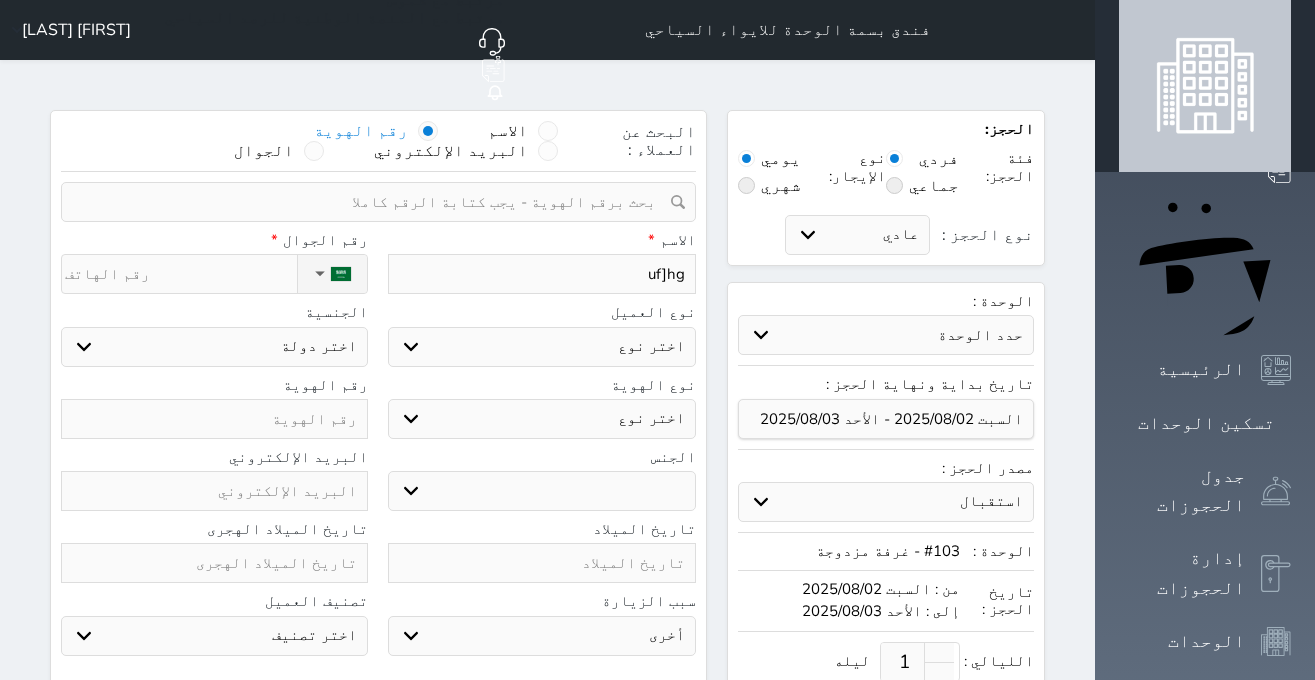 type on "[UNKNOWN]" 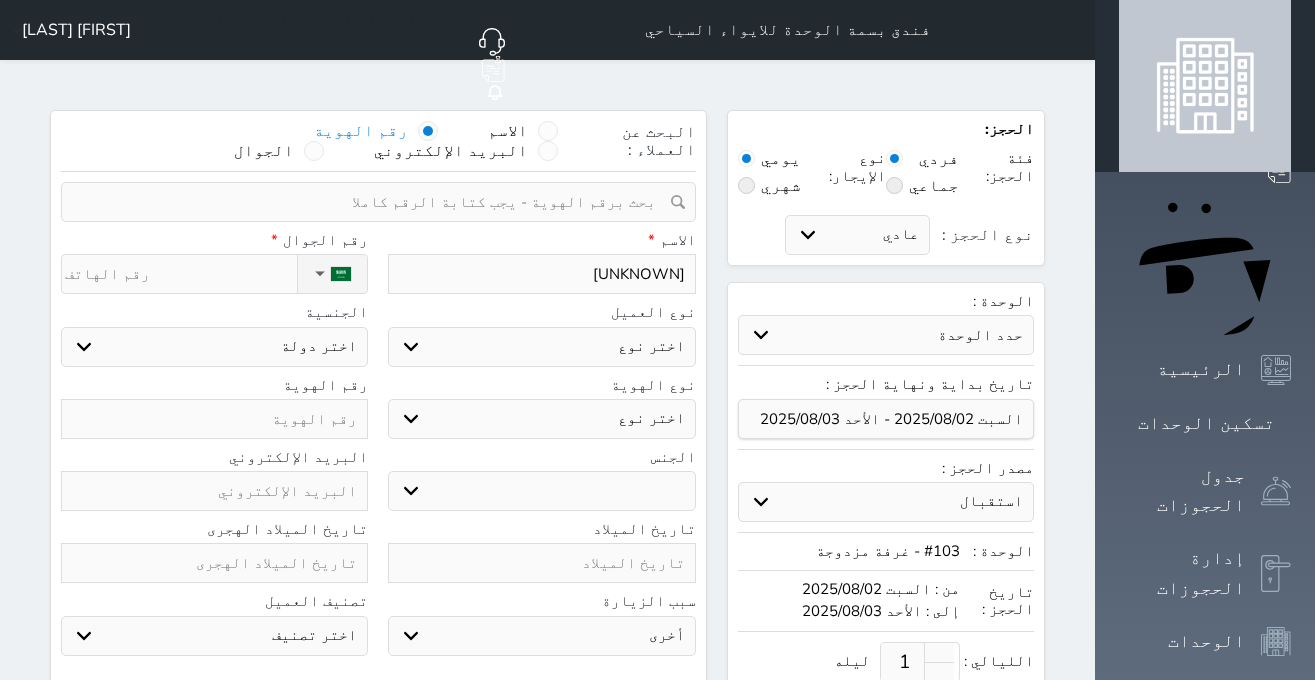 type on "uf]" 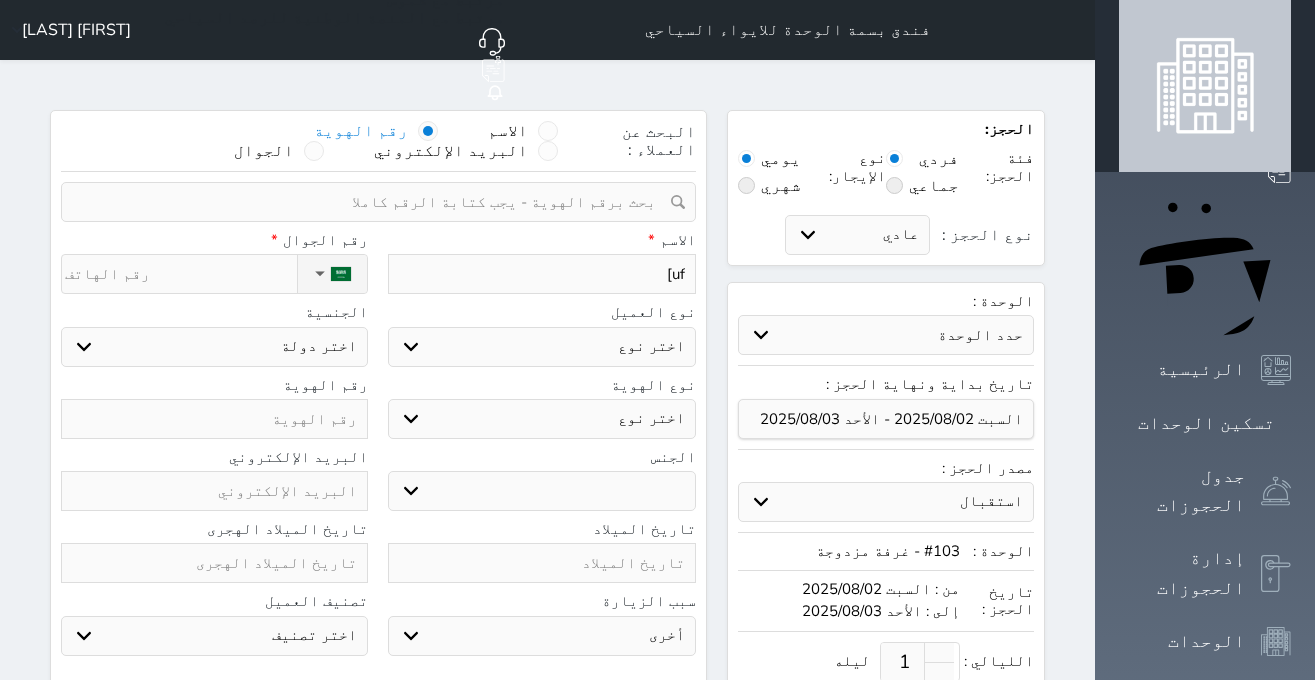 type on "uf" 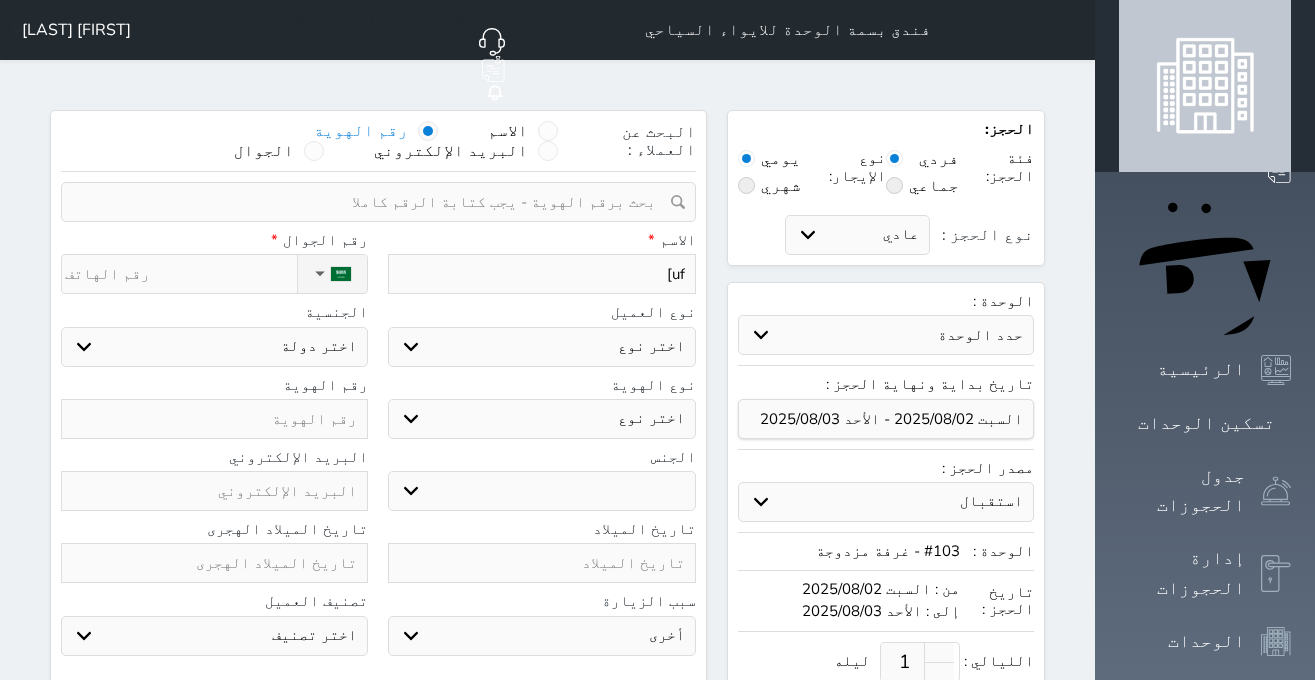 select 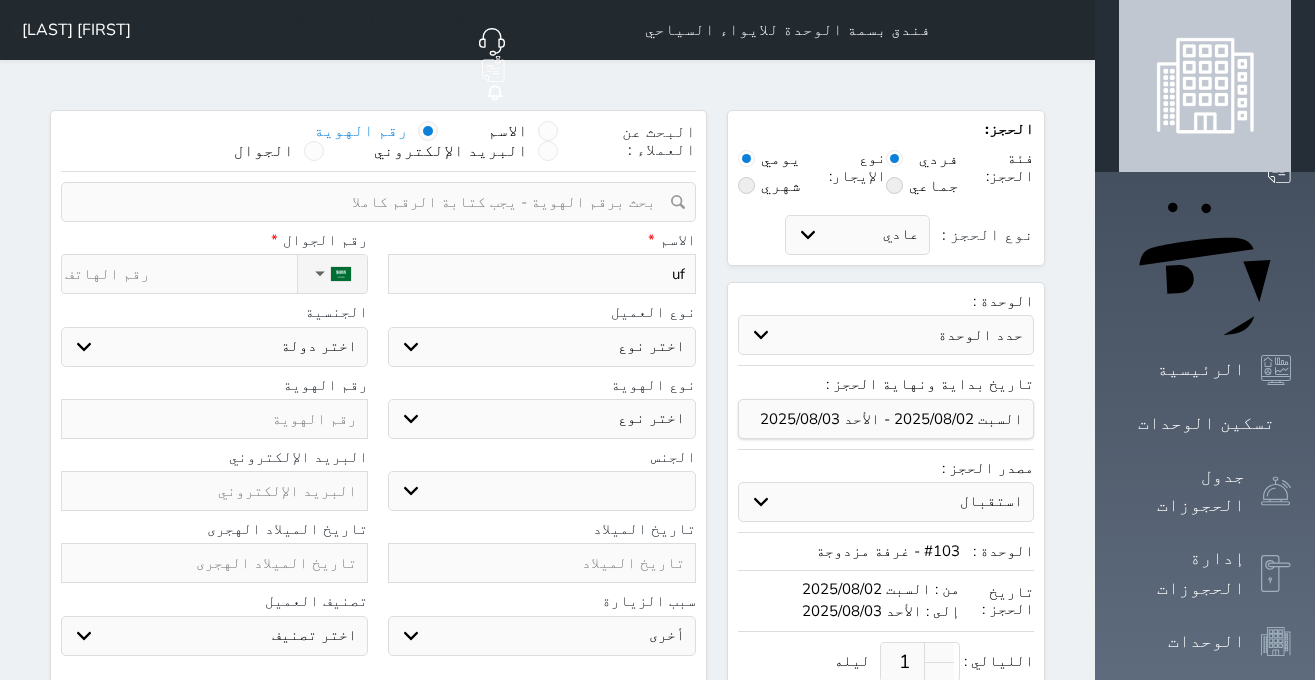 type on "u" 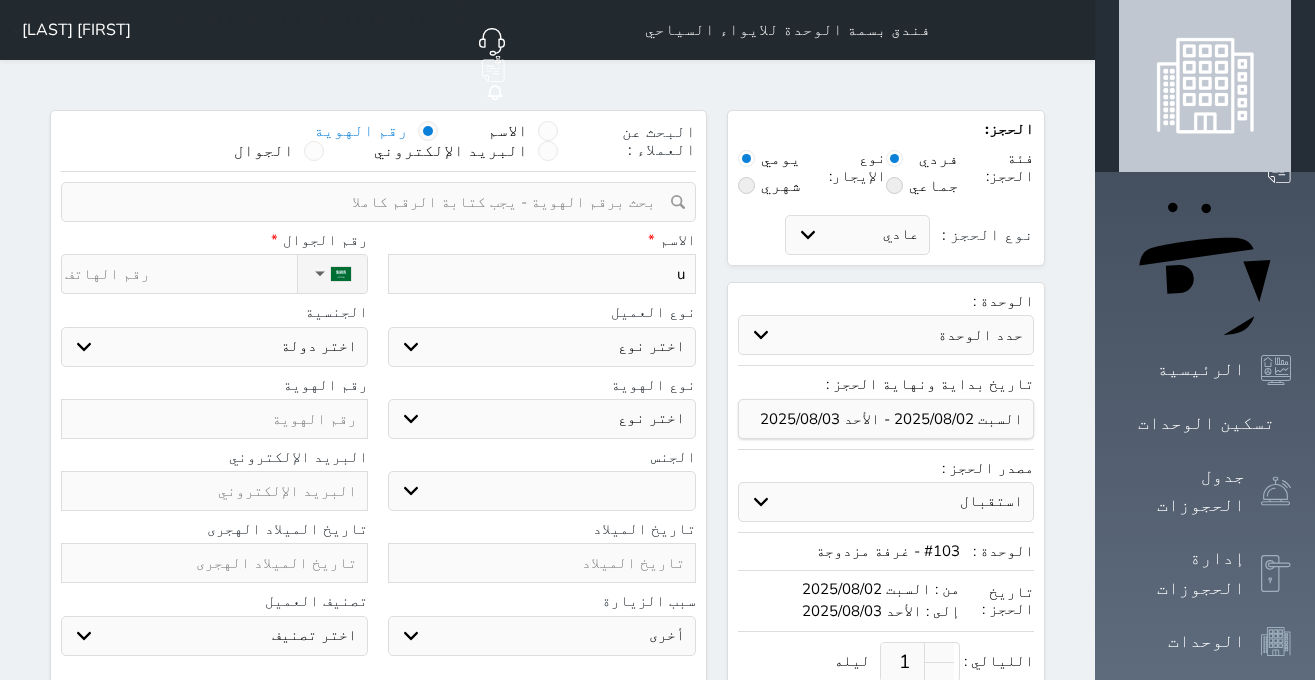 type 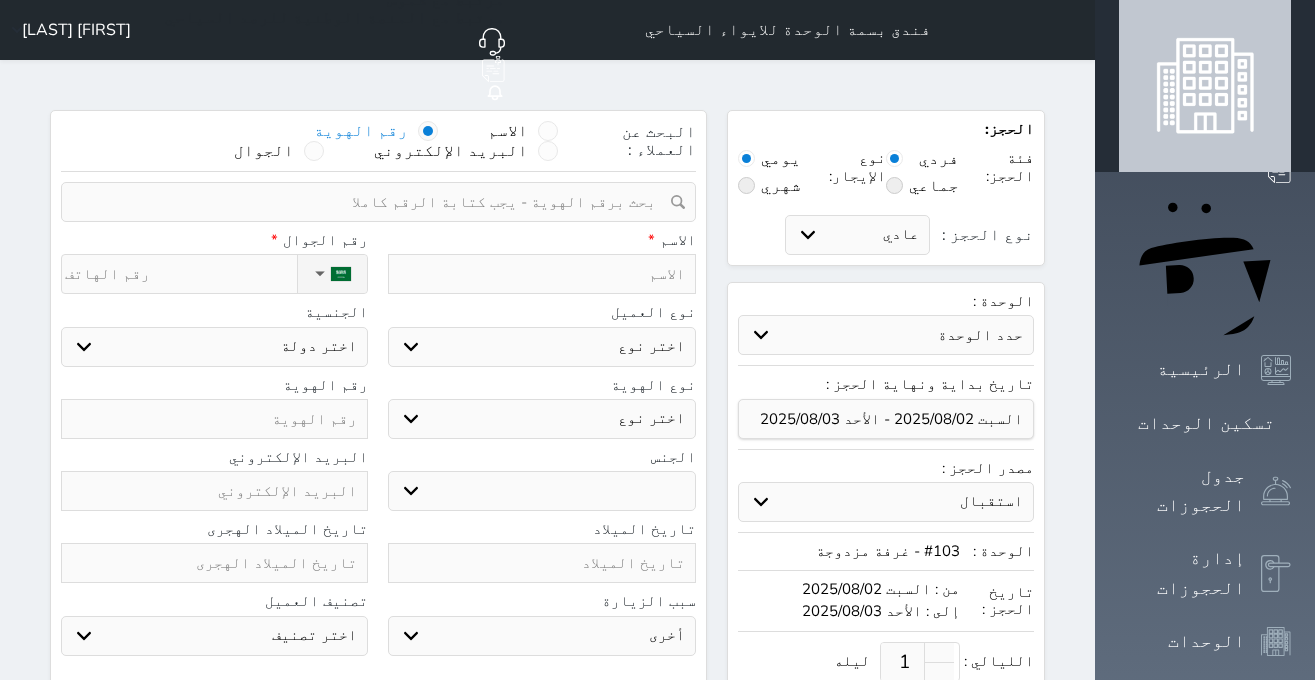type on "ع" 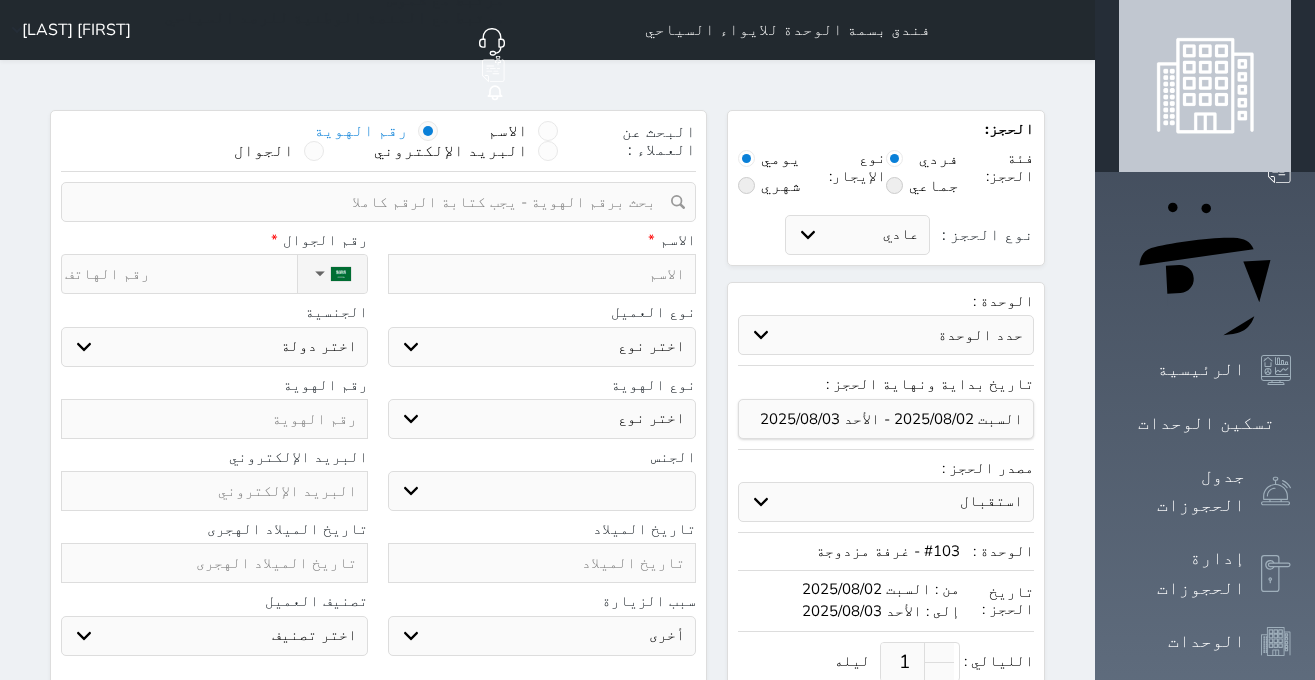 select 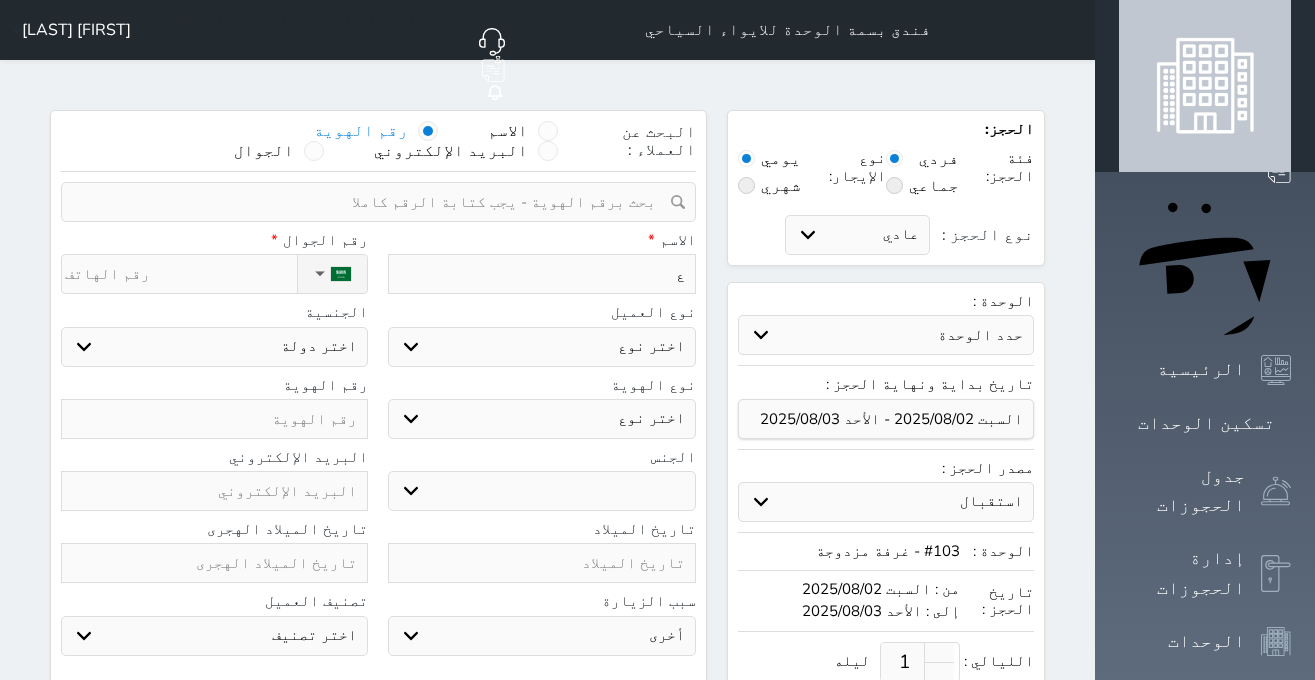 type on "عب" 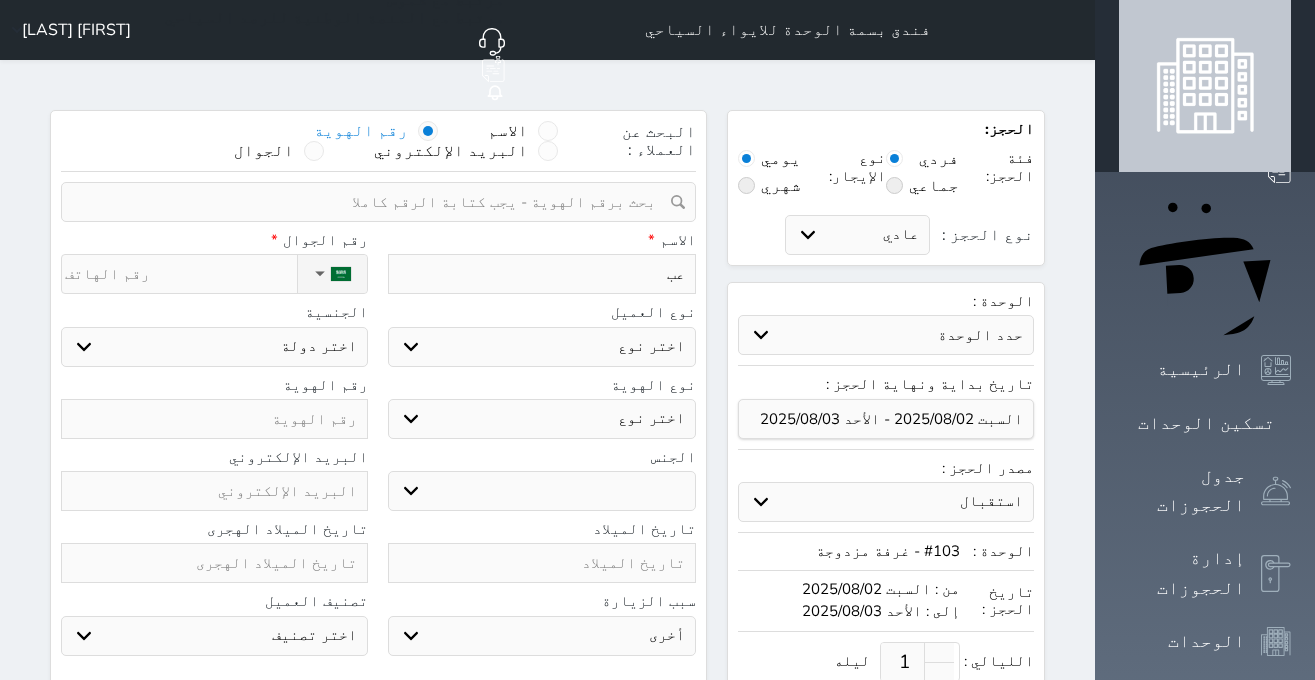 type on "عبد" 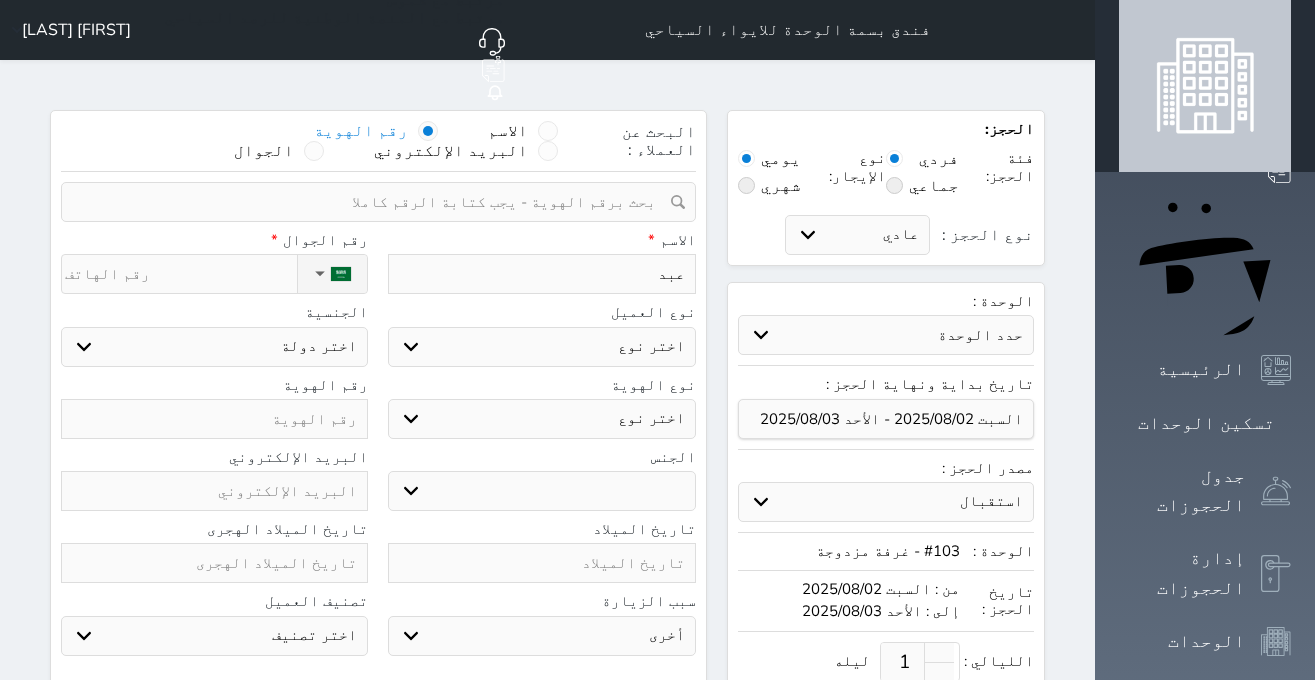type on "عبدا" 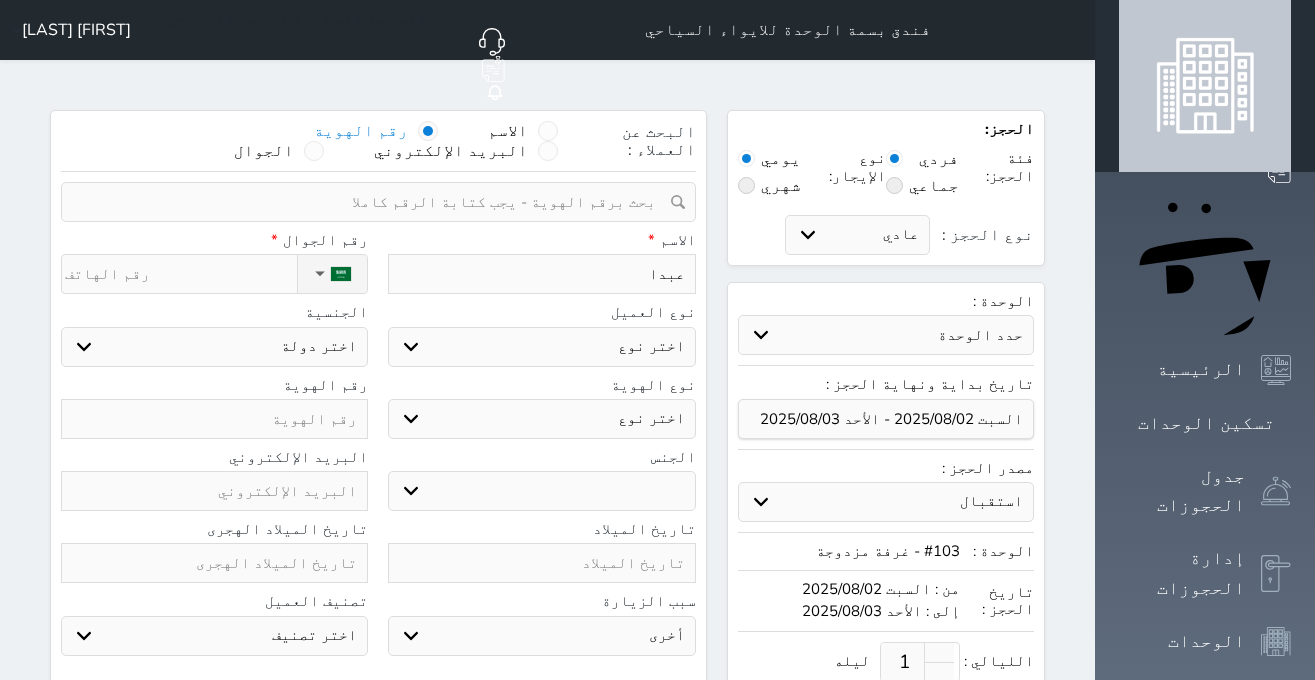 select 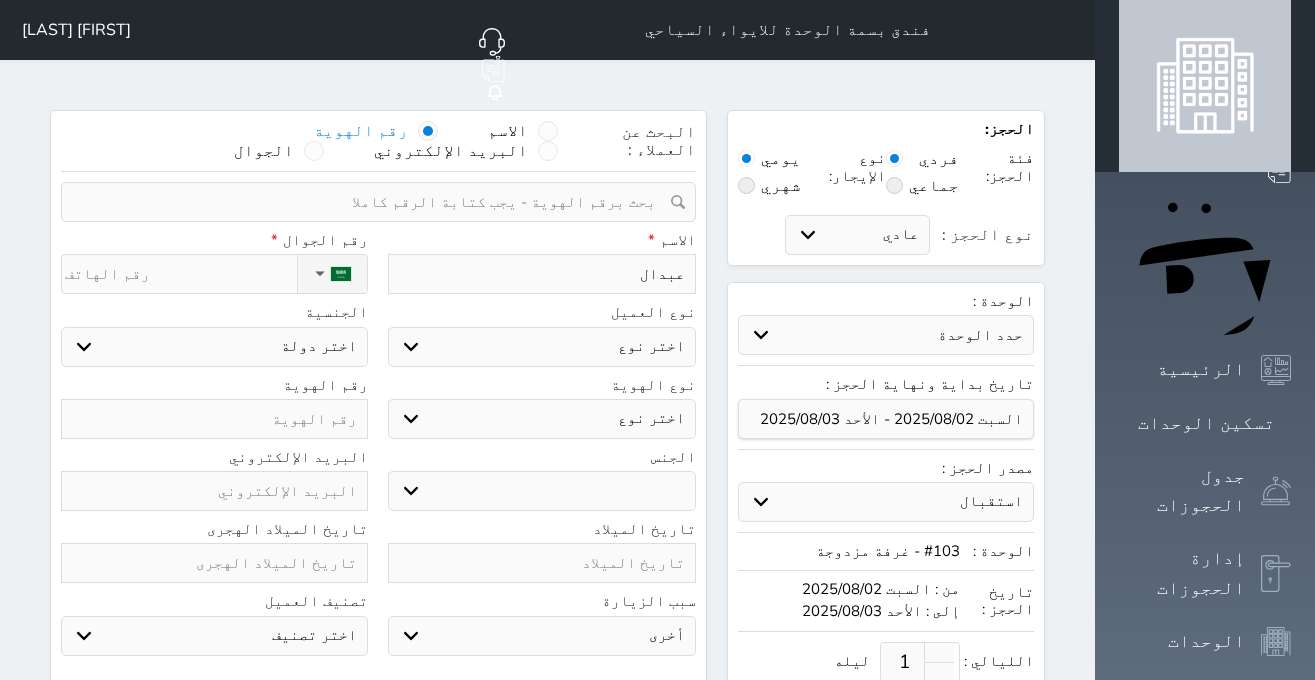 type on "[FIRST]" 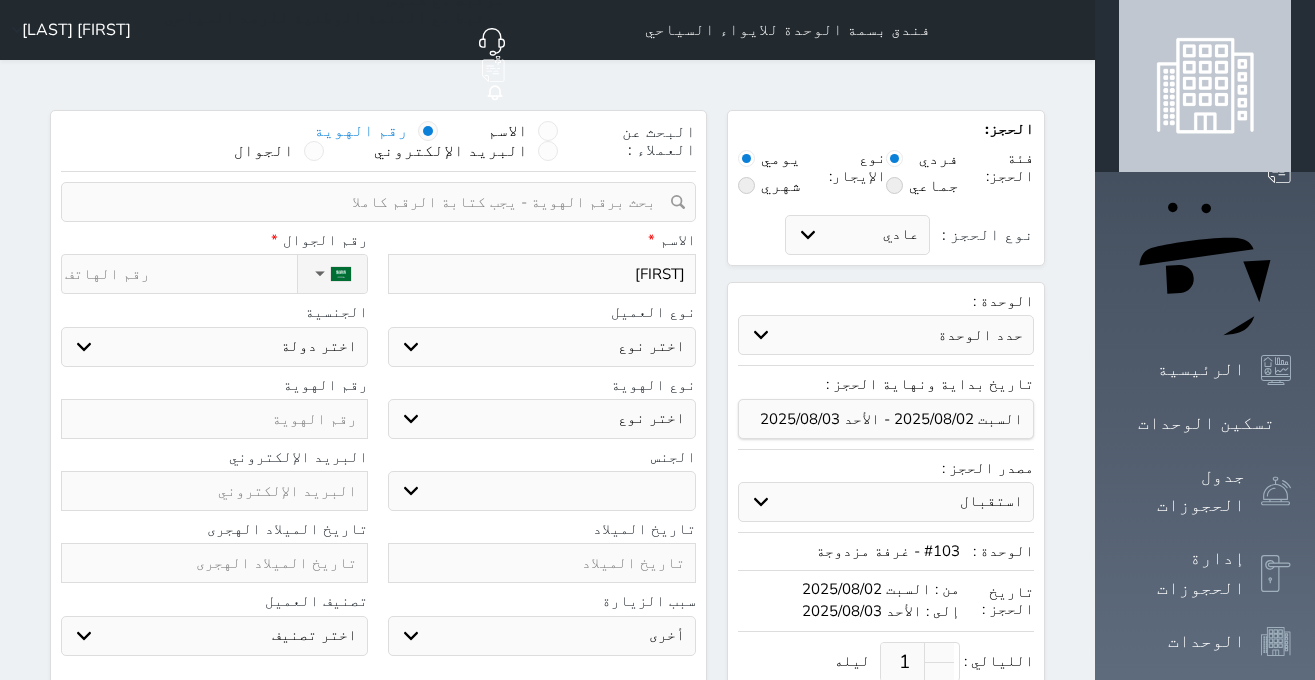 type on "[FIRST]" 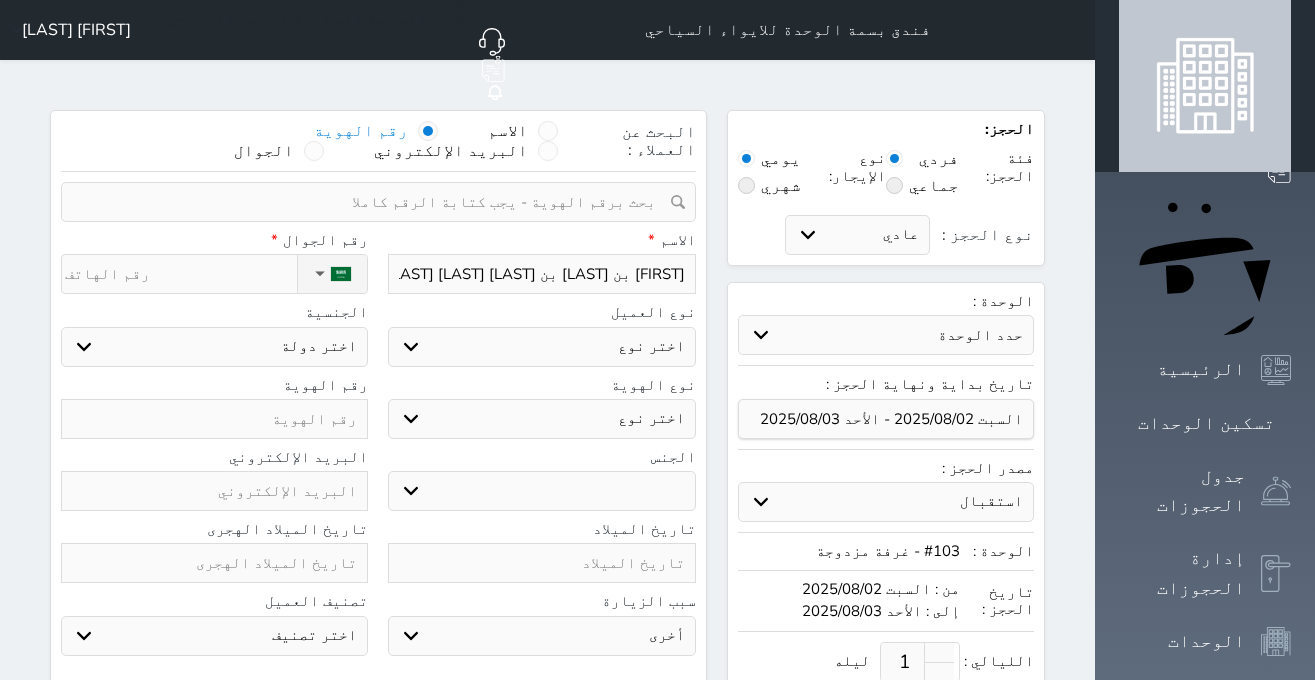 click on "اختر نوع   مواطن مواطن خليجي زائر مقيم" at bounding box center (541, 347) 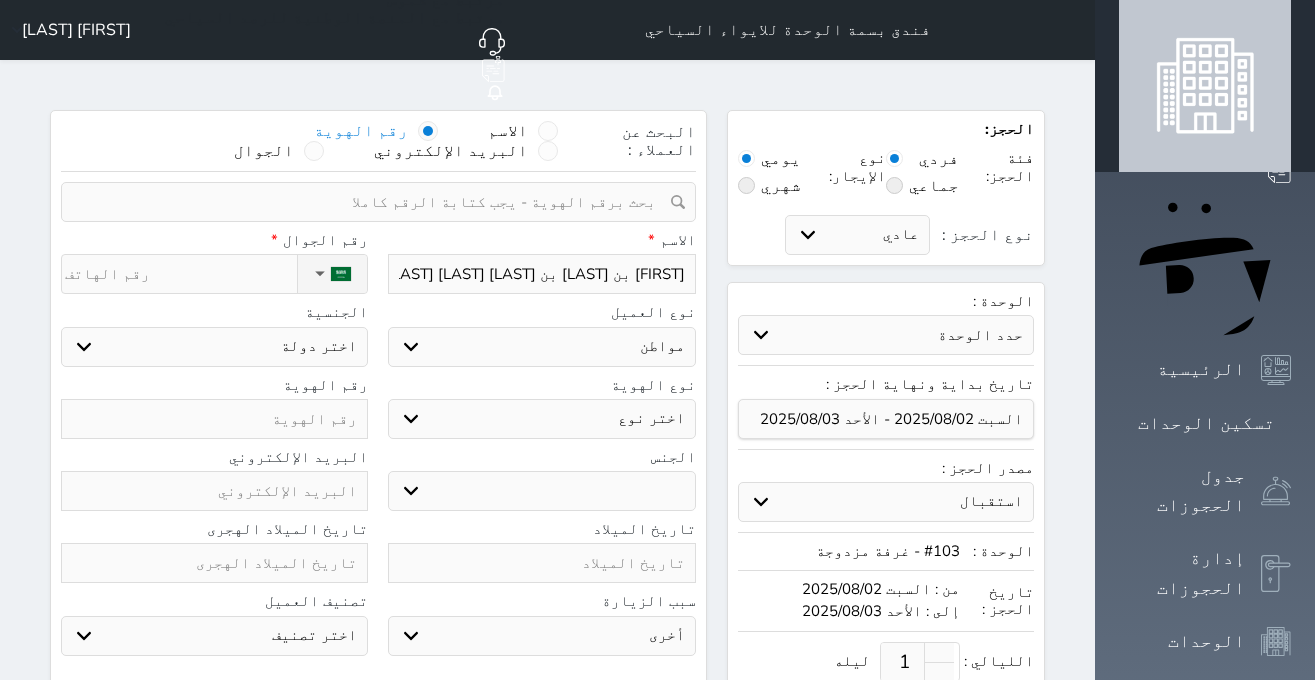 click on "مواطن" at bounding box center (0, 0) 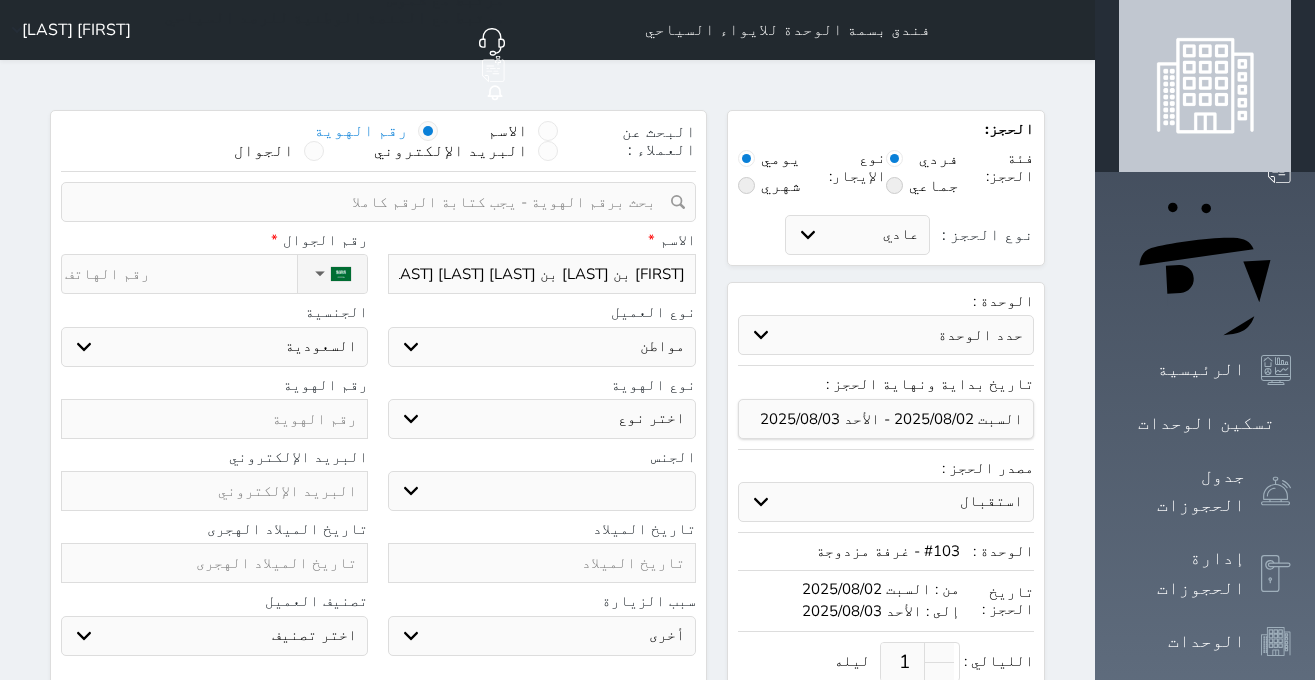 click on "اختر نوع   هوية وطنية هوية عائلية جواز السفر" at bounding box center (541, 419) 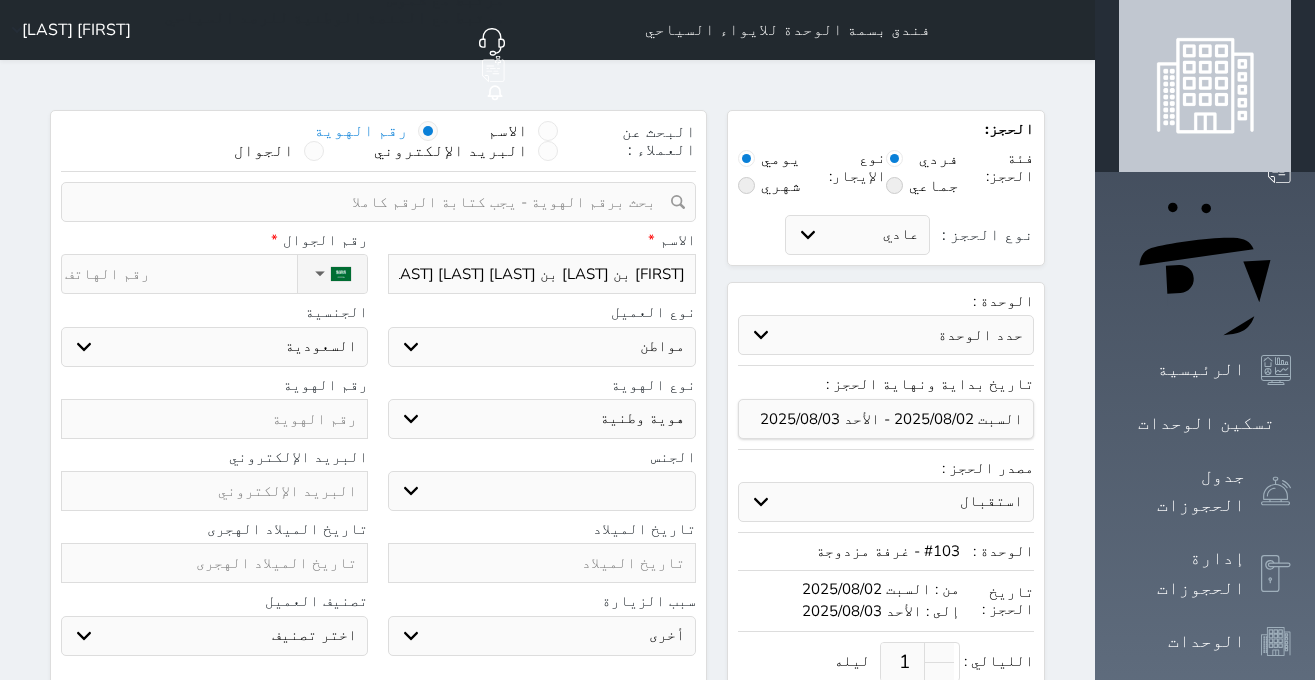 click on "ذكر   انثى" at bounding box center [541, 491] 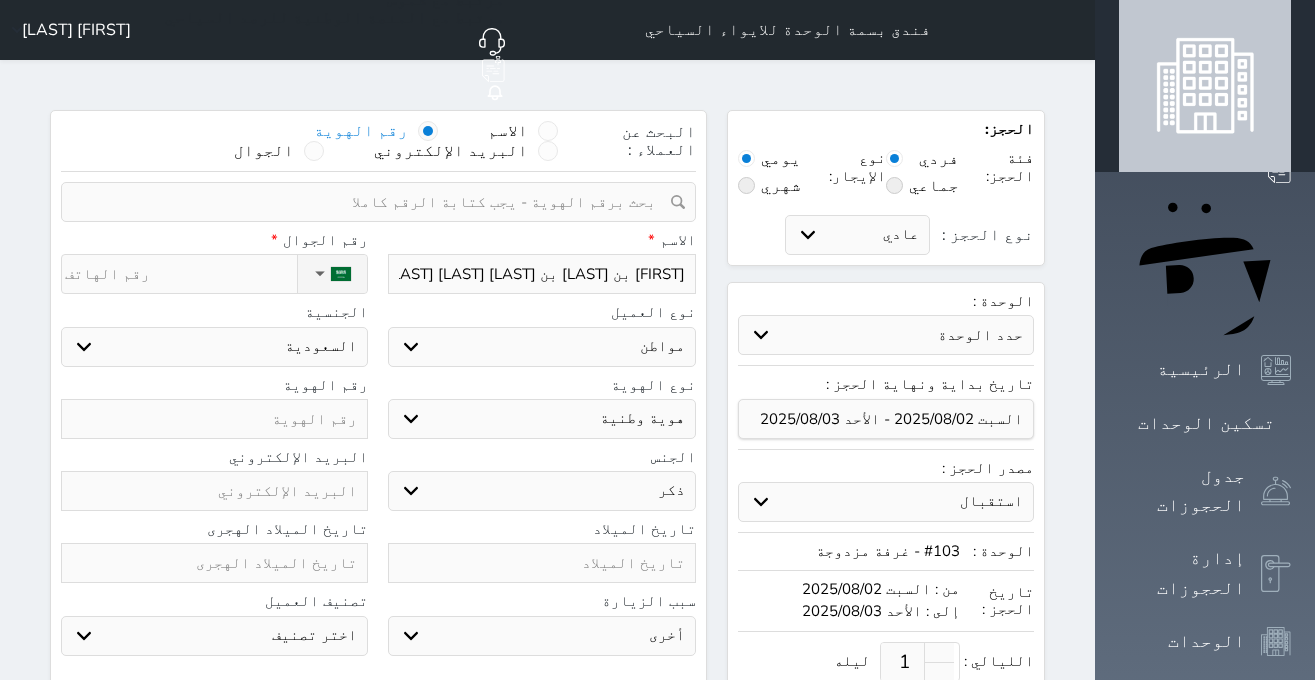 click at bounding box center [541, 563] 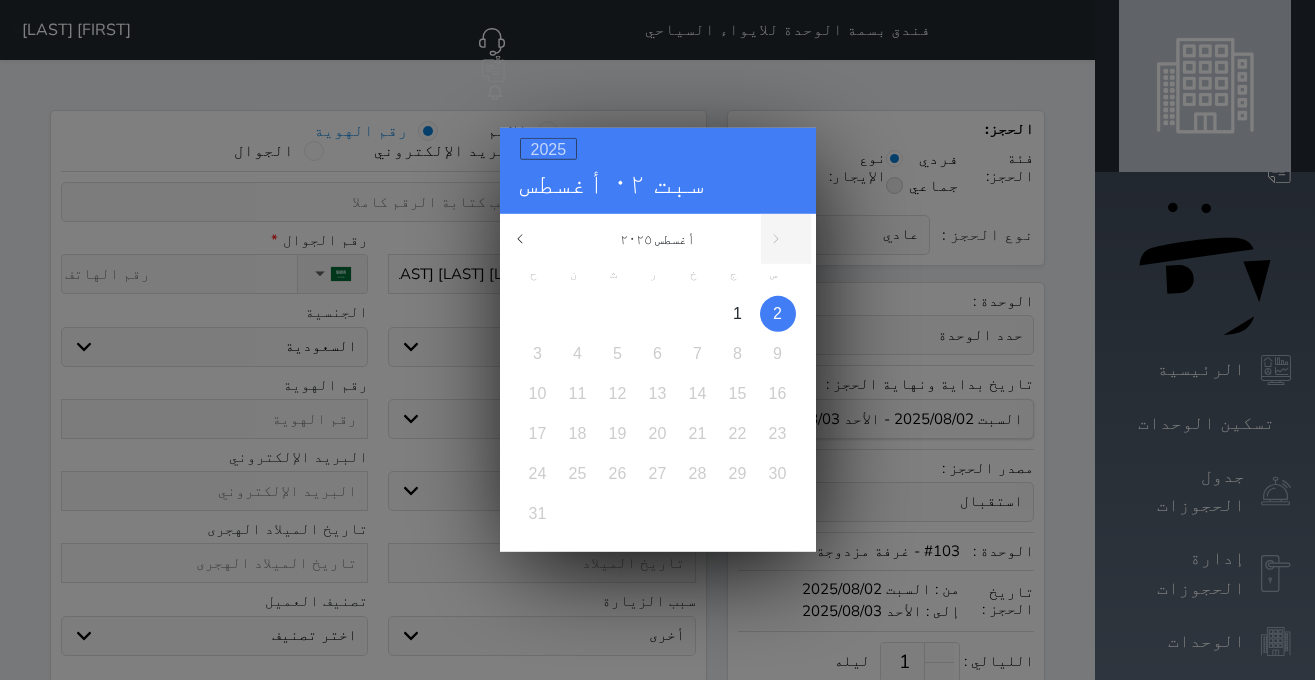 click on "2025" at bounding box center [549, 149] 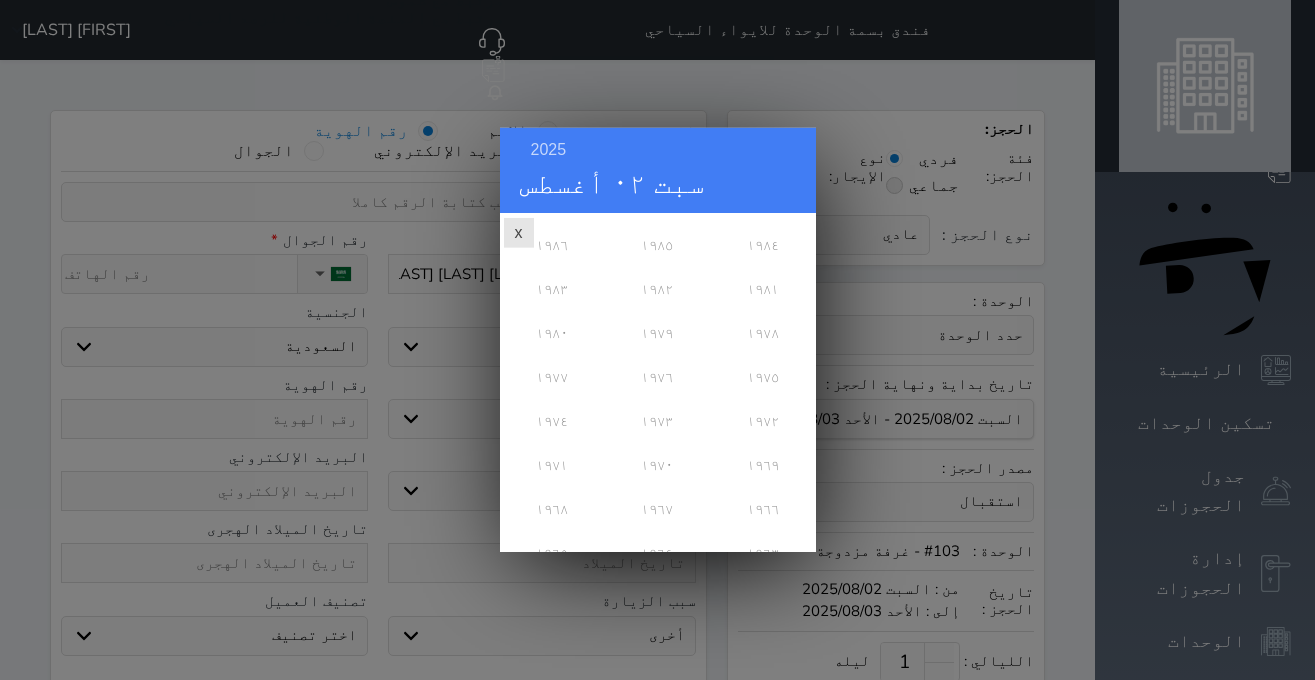 scroll, scrollTop: 648, scrollLeft: 0, axis: vertical 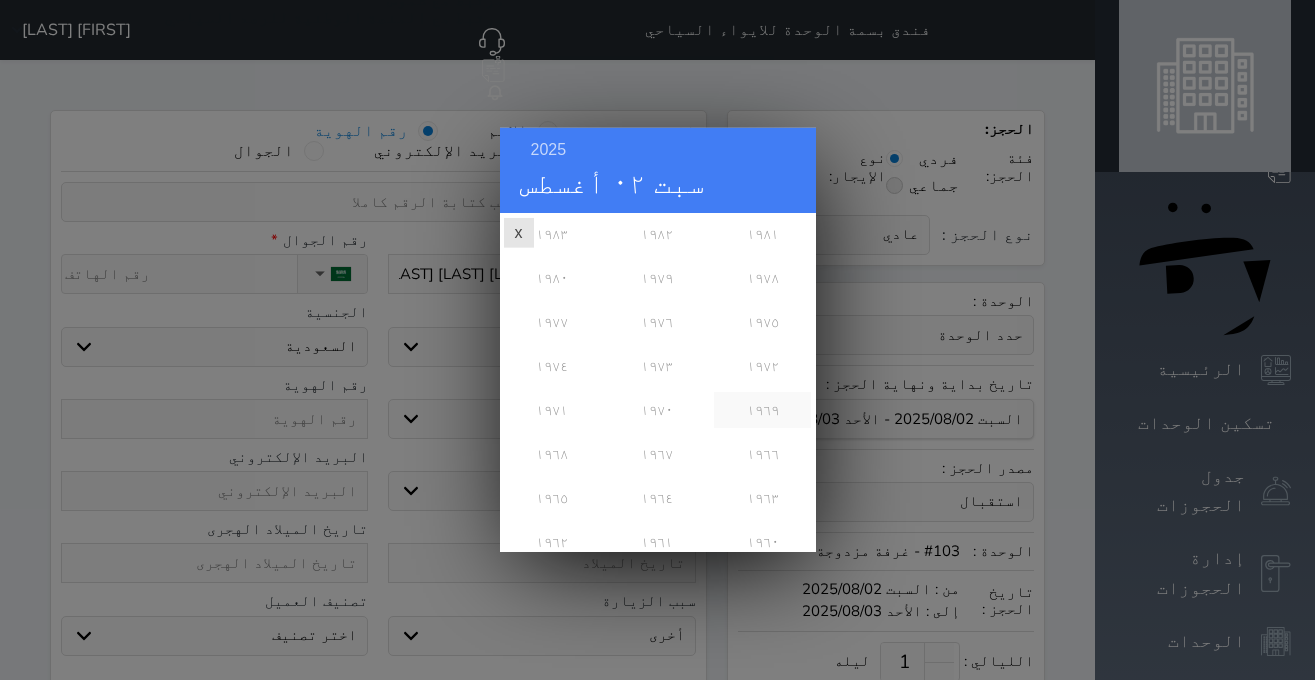 click on "١٩٦٩" at bounding box center [762, 410] 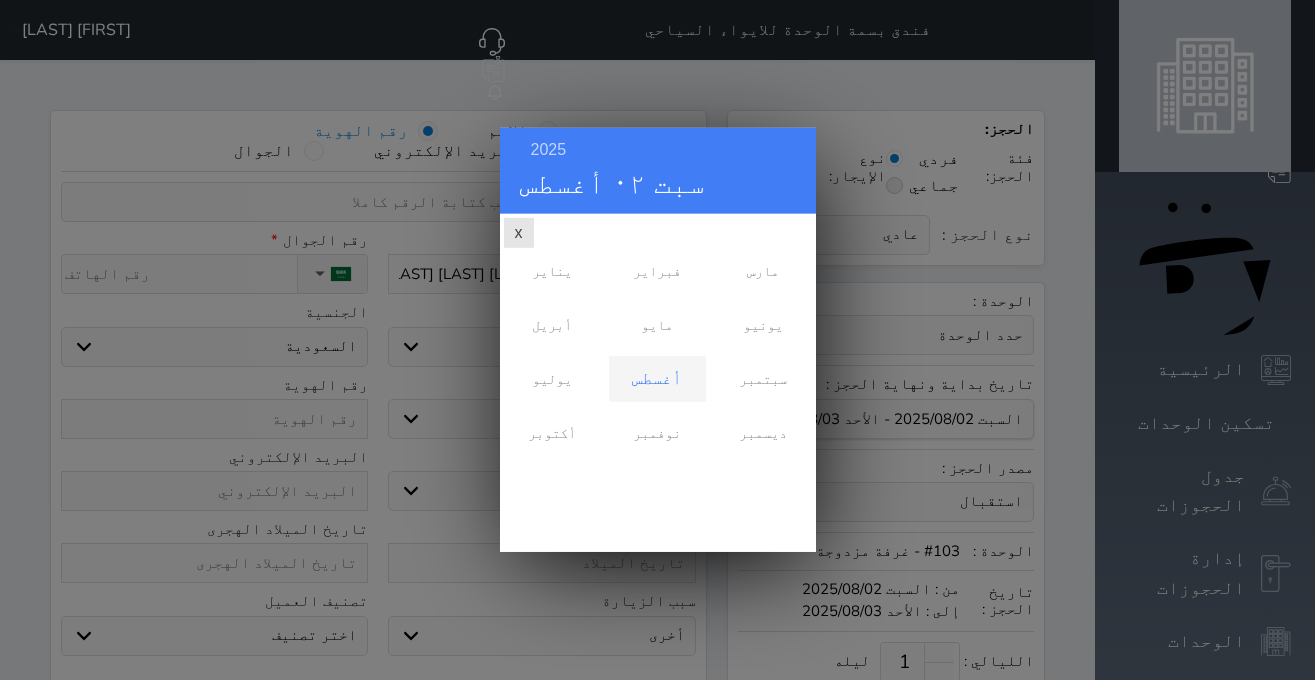 scroll, scrollTop: 0, scrollLeft: 0, axis: both 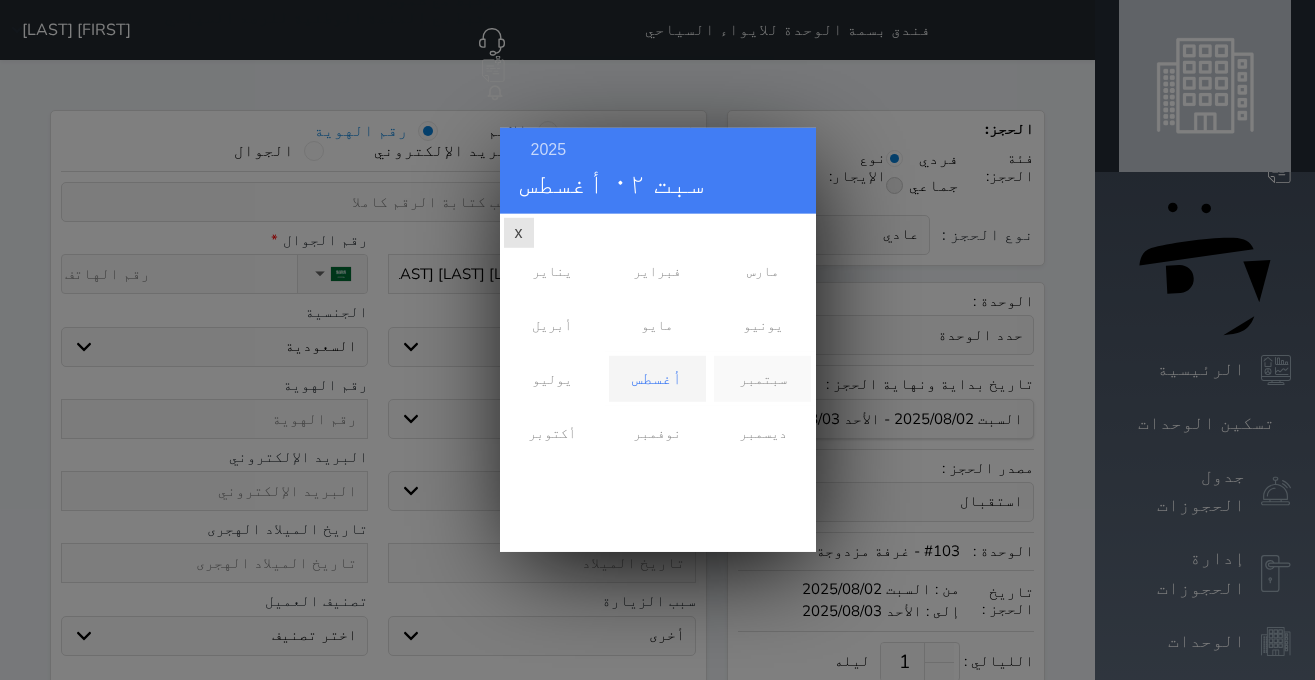 click on "سبتمبر" at bounding box center (762, 379) 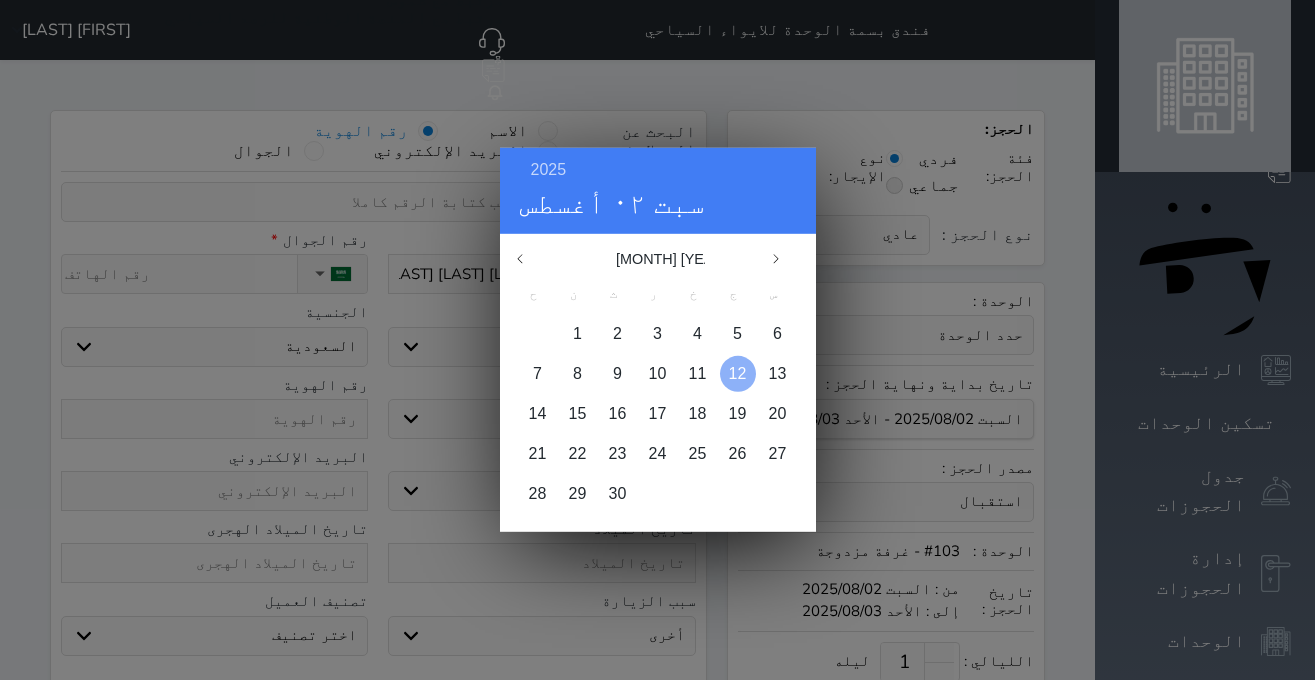 click on "12" at bounding box center [738, 373] 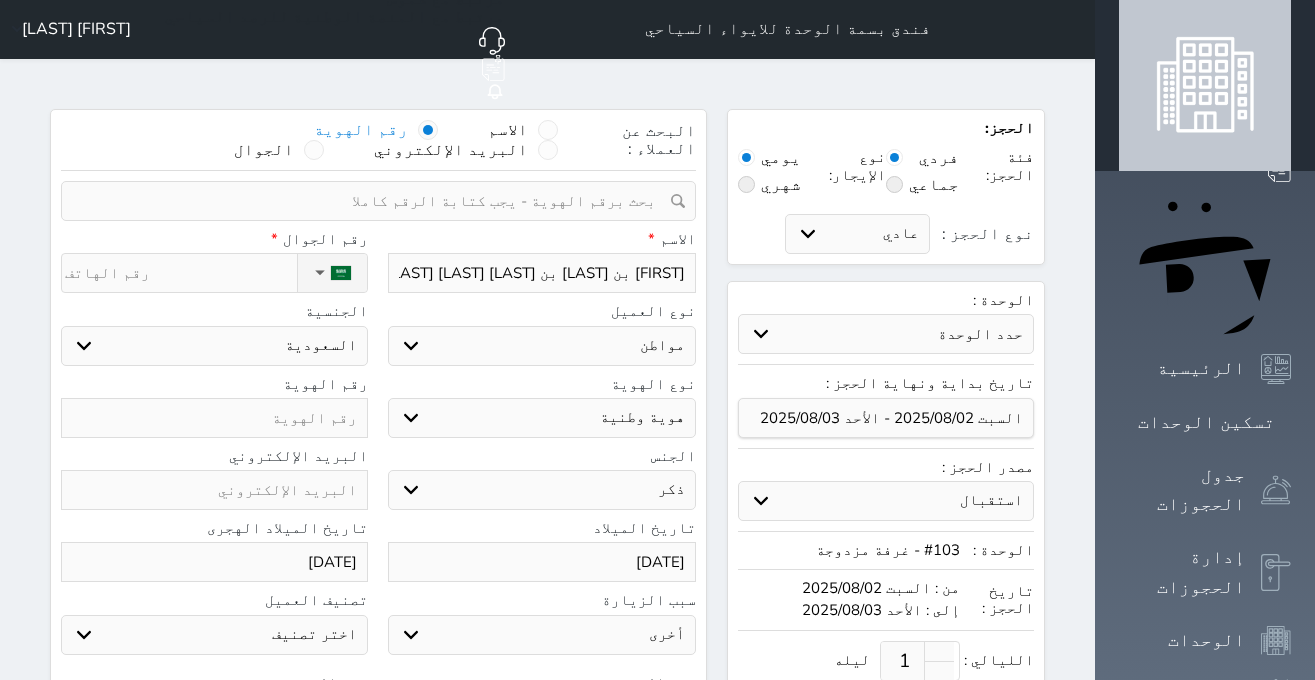 scroll, scrollTop: 0, scrollLeft: 0, axis: both 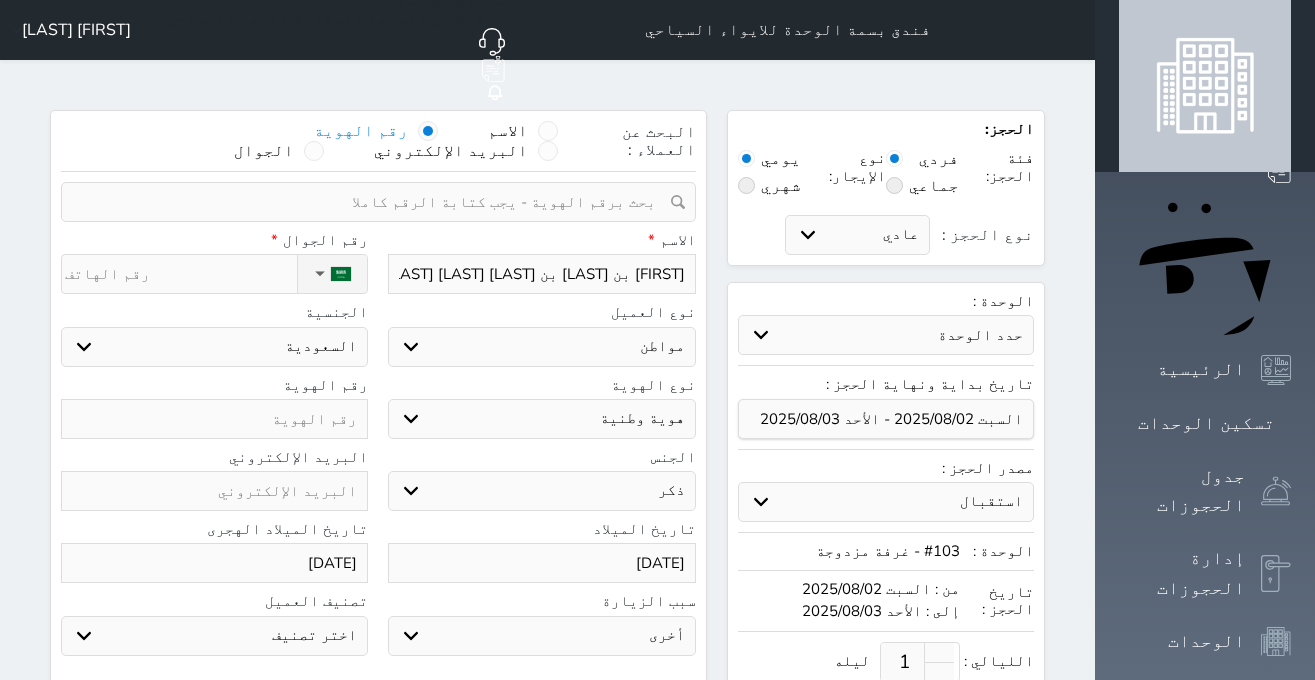 click on "نوع الحجز :" at bounding box center [181, 274] 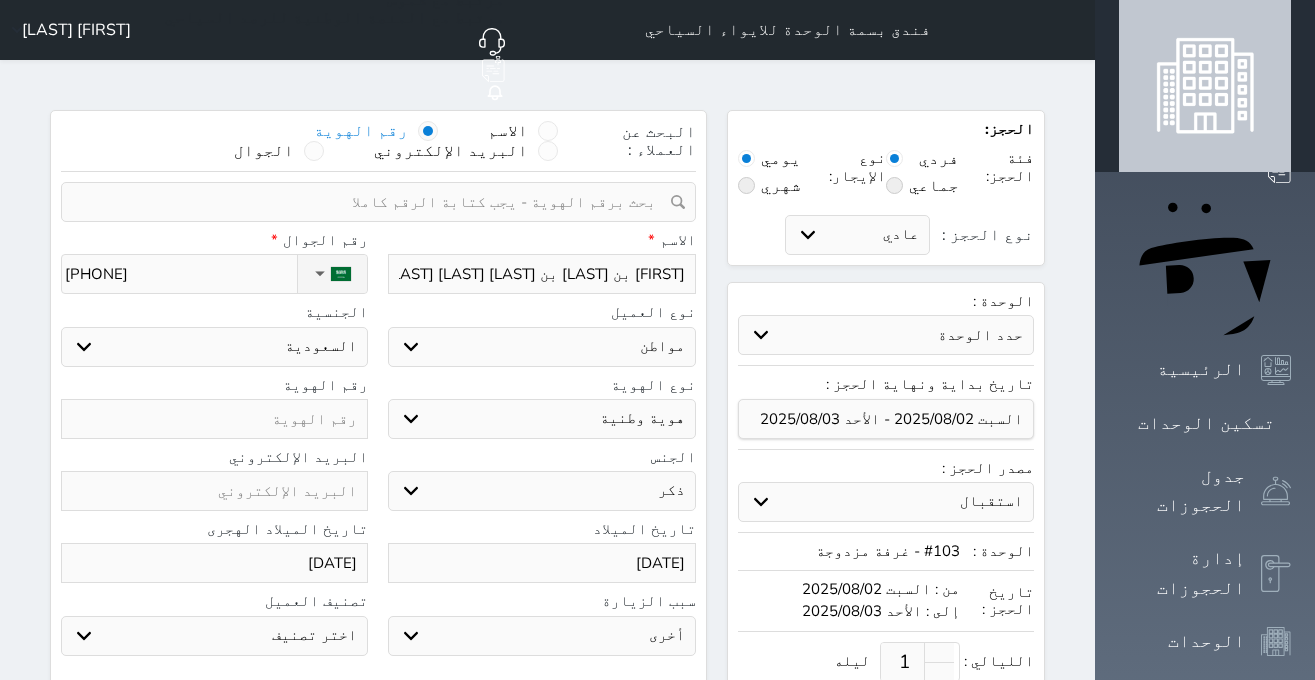 click at bounding box center [214, 419] 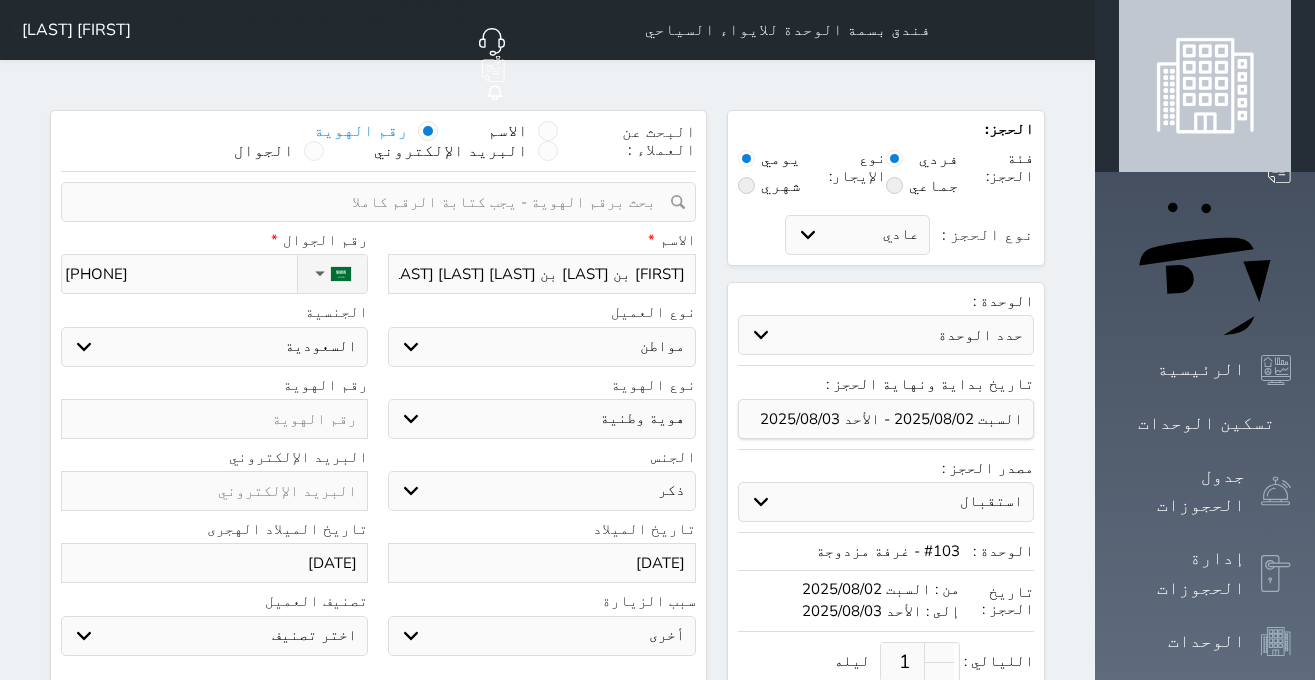 paste on "[NUMBER]" 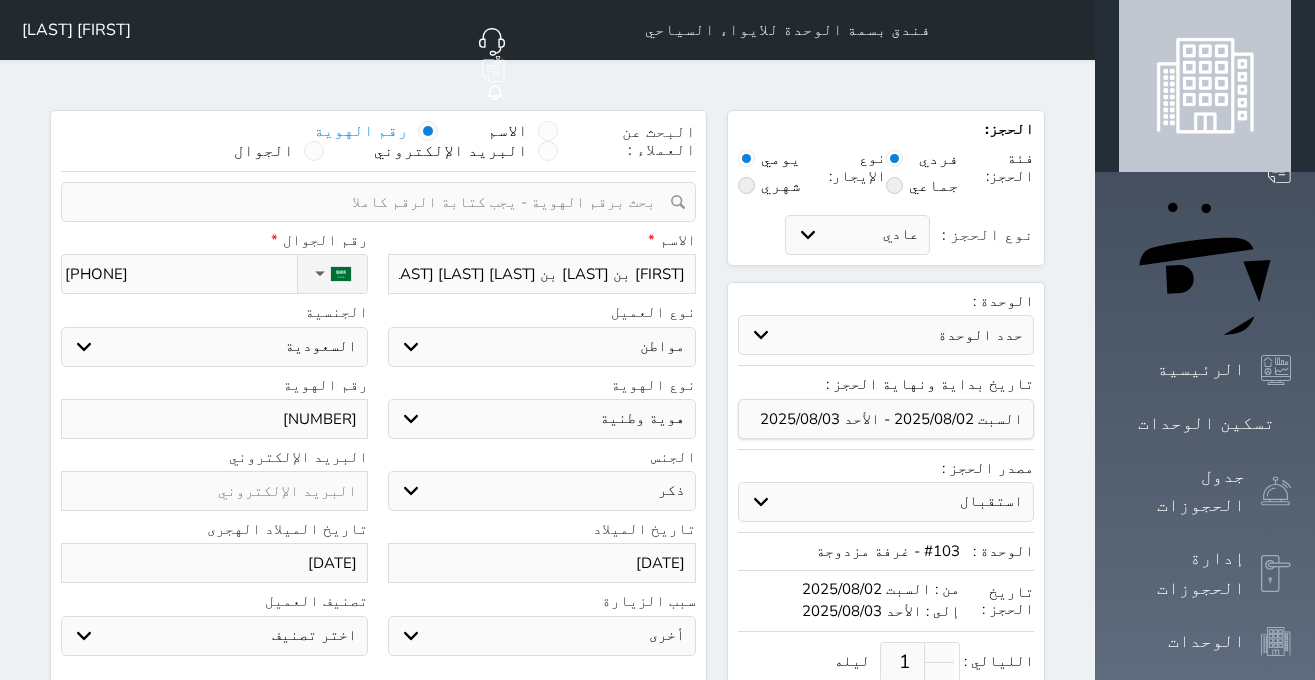 scroll, scrollTop: 126, scrollLeft: 0, axis: vertical 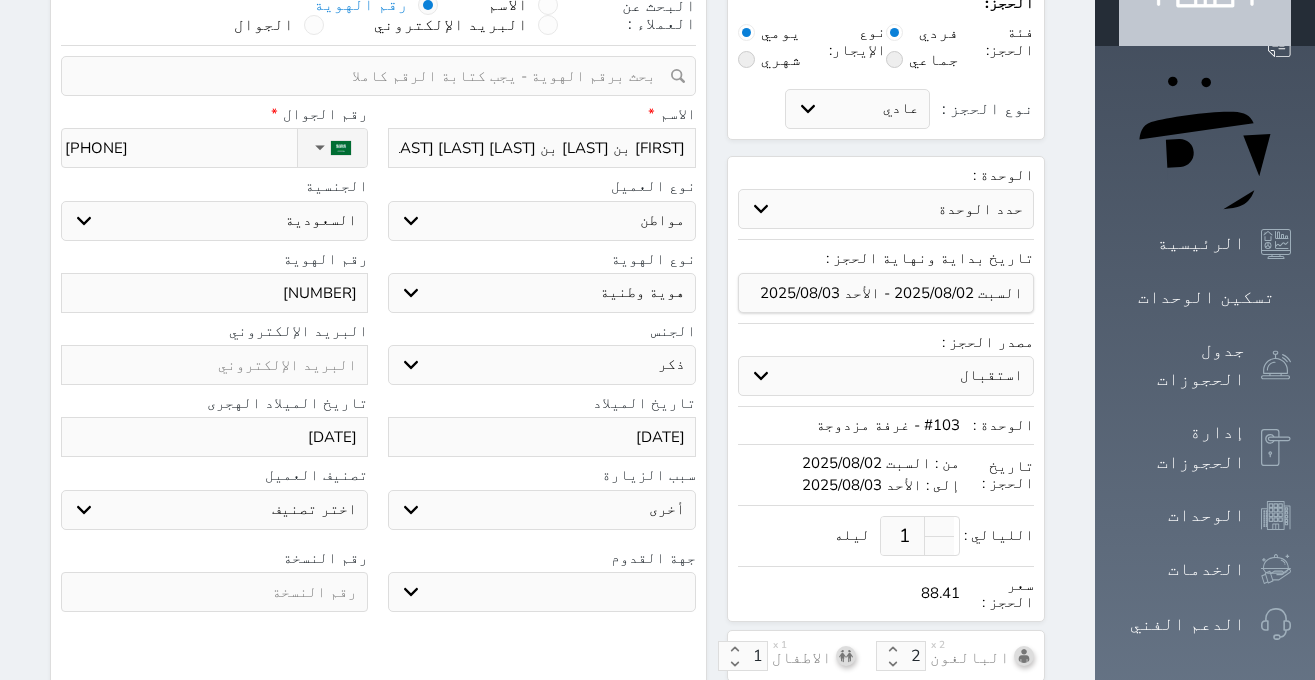click at bounding box center (214, 592) 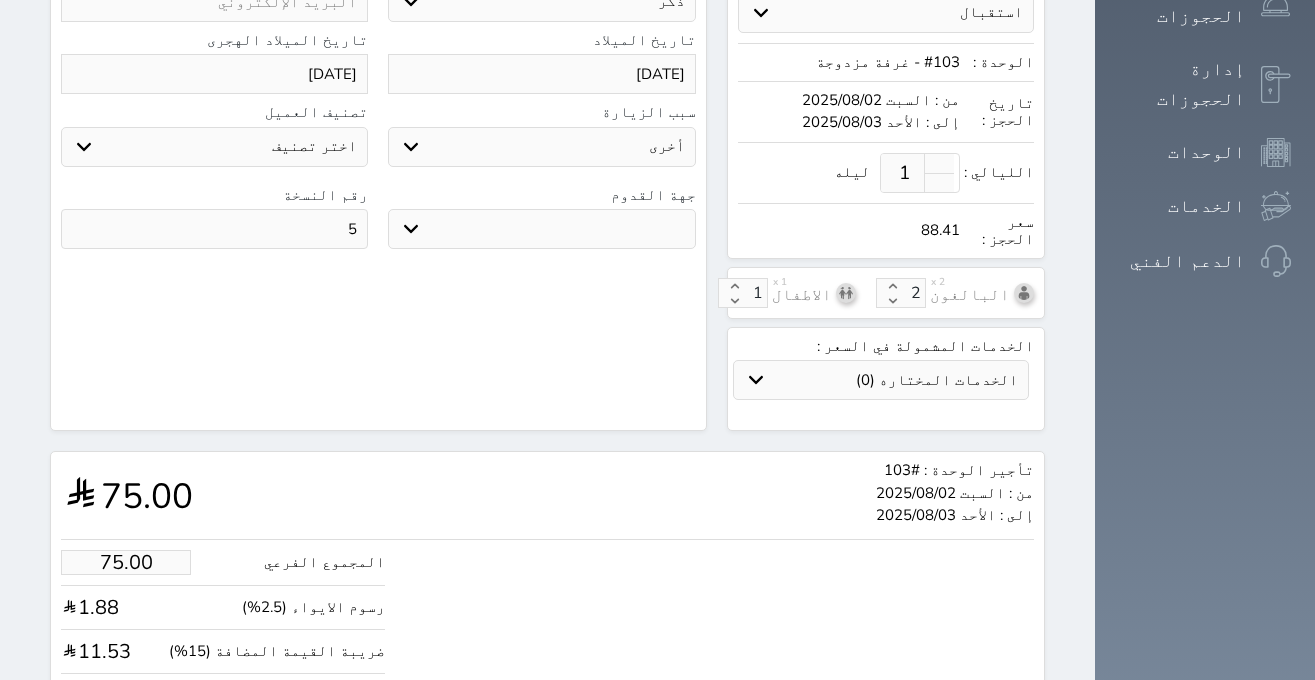 scroll, scrollTop: 575, scrollLeft: 0, axis: vertical 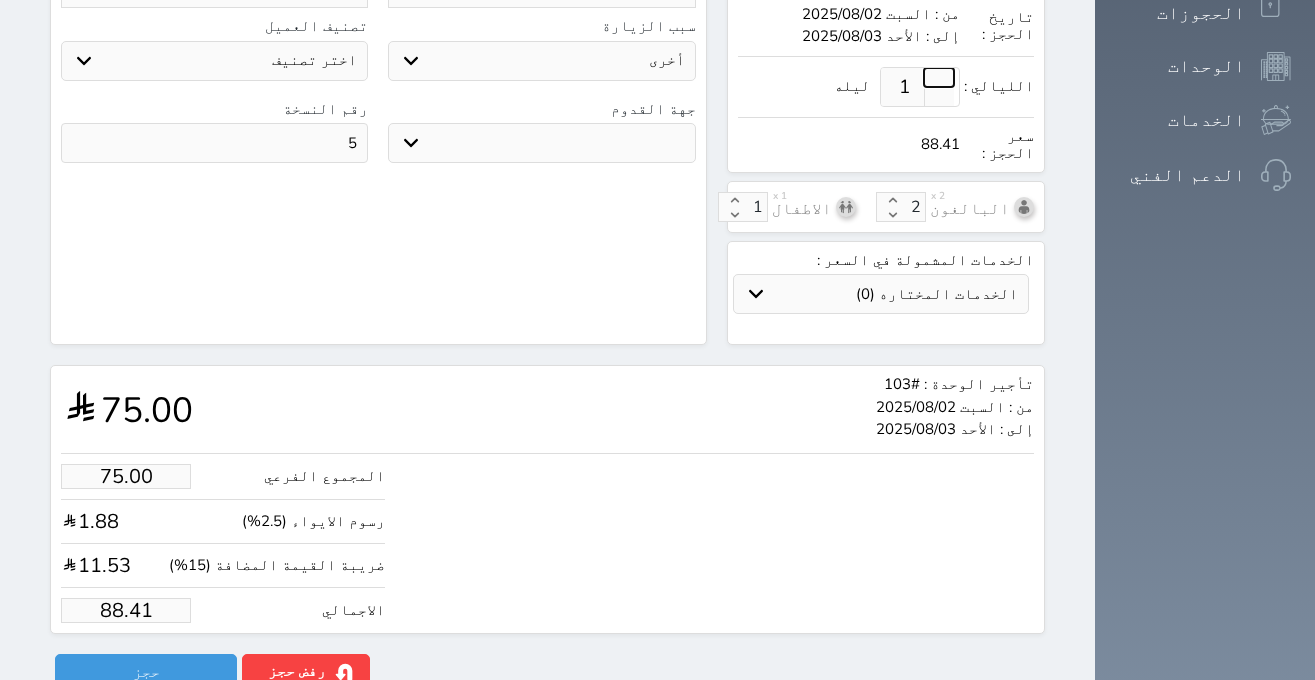 click at bounding box center [939, 77] 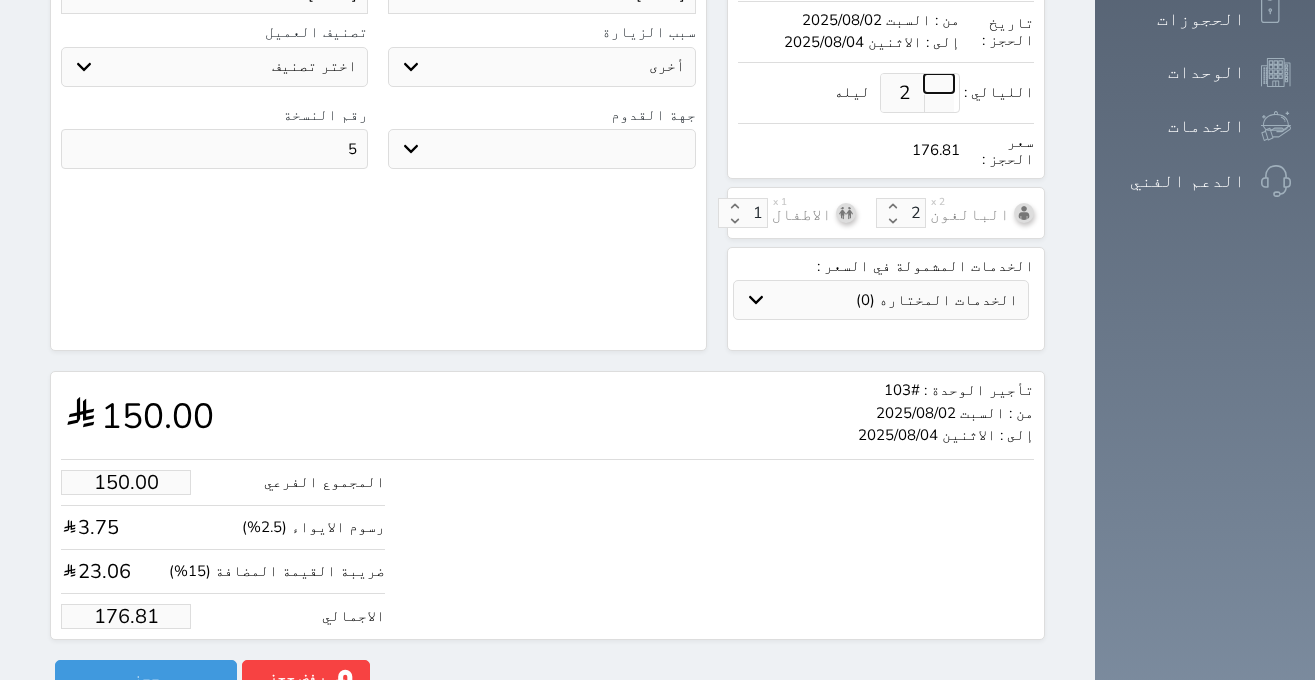 scroll, scrollTop: 575, scrollLeft: 0, axis: vertical 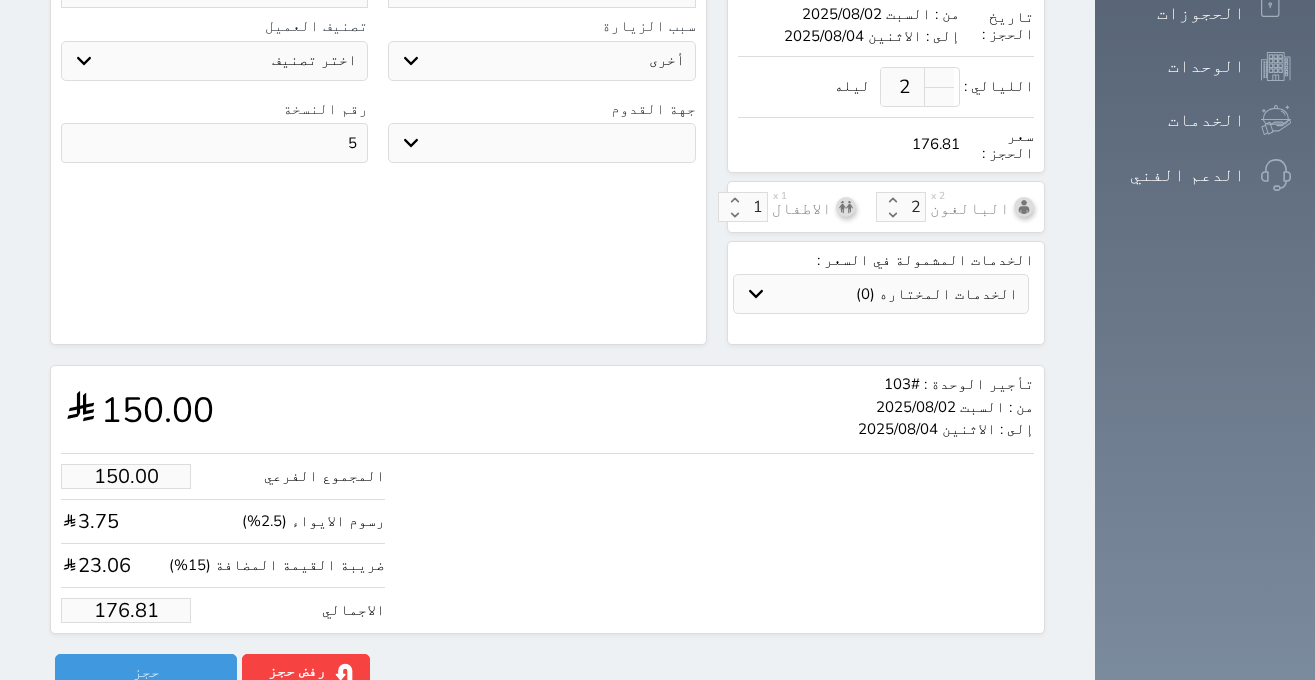 drag, startPoint x: 50, startPoint y: 572, endPoint x: 200, endPoint y: 560, distance: 150.47923 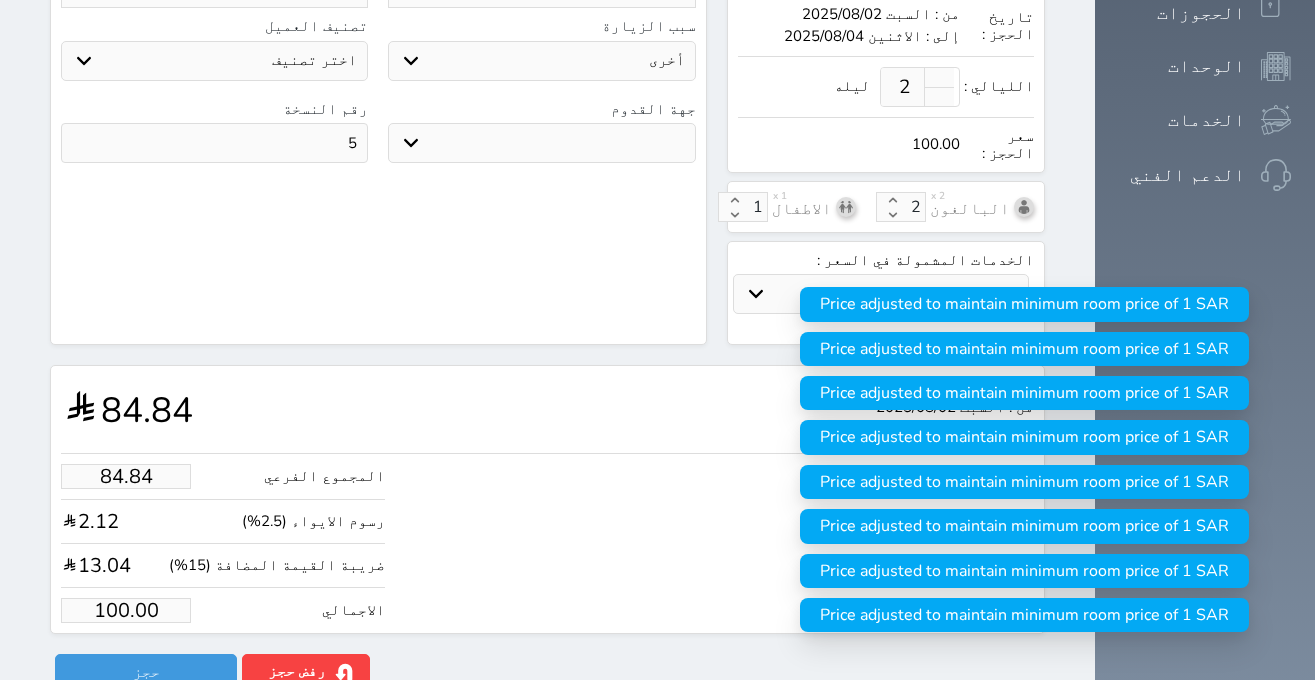 click on "المجموع الفرعي   84.84   رسوم الايواء (2.5%)    2.12    ضريبة القيمة المضافة (15%)    13.04      الاجمالي   100.00" at bounding box center [547, 538] 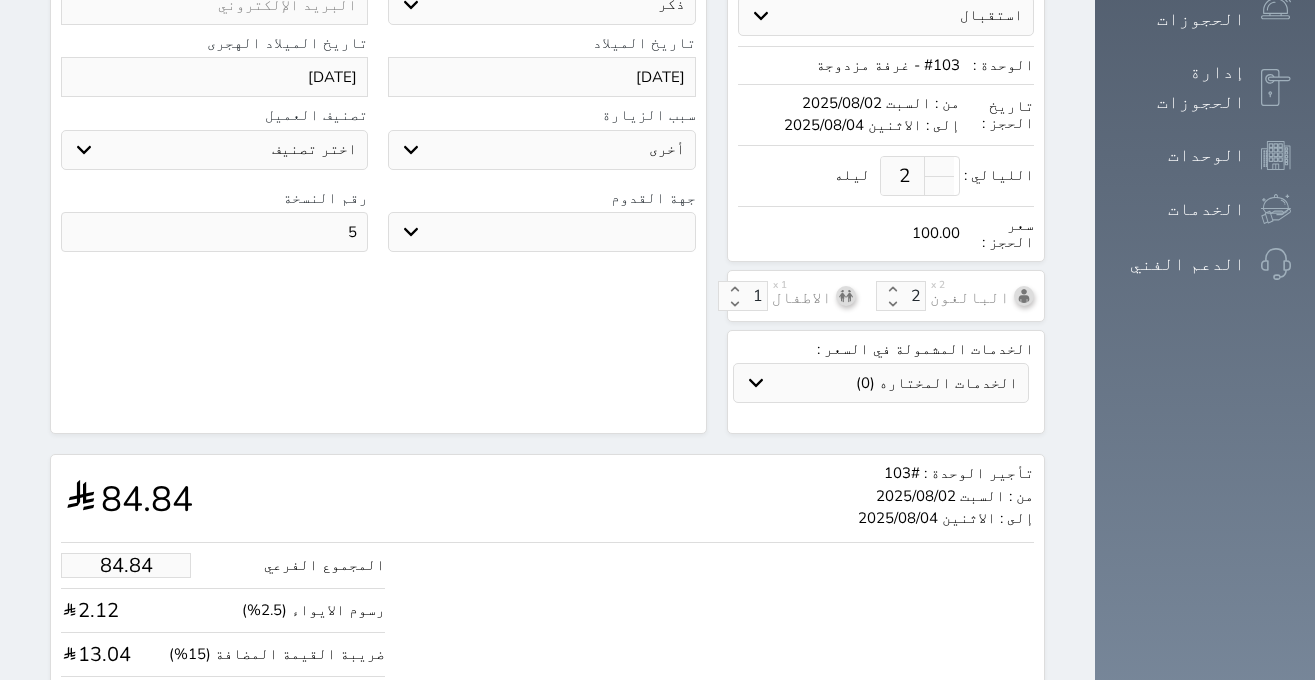 scroll, scrollTop: 575, scrollLeft: 0, axis: vertical 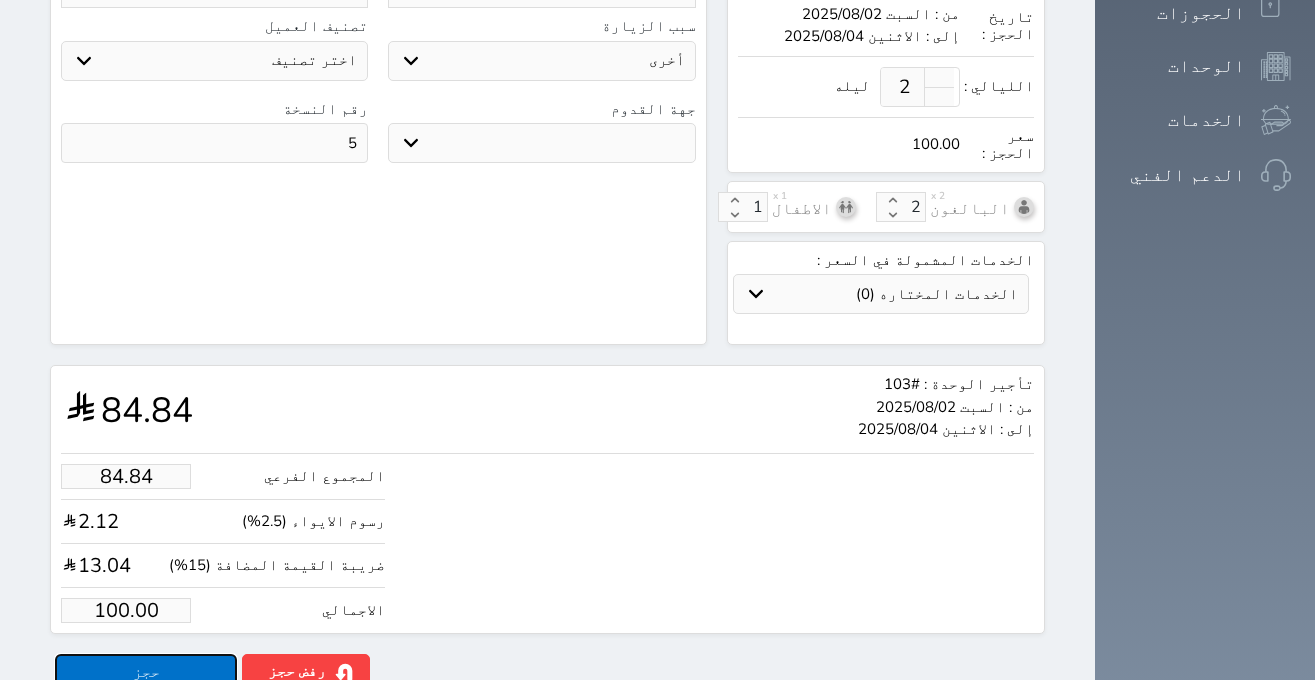 click on "حجز" at bounding box center [146, 671] 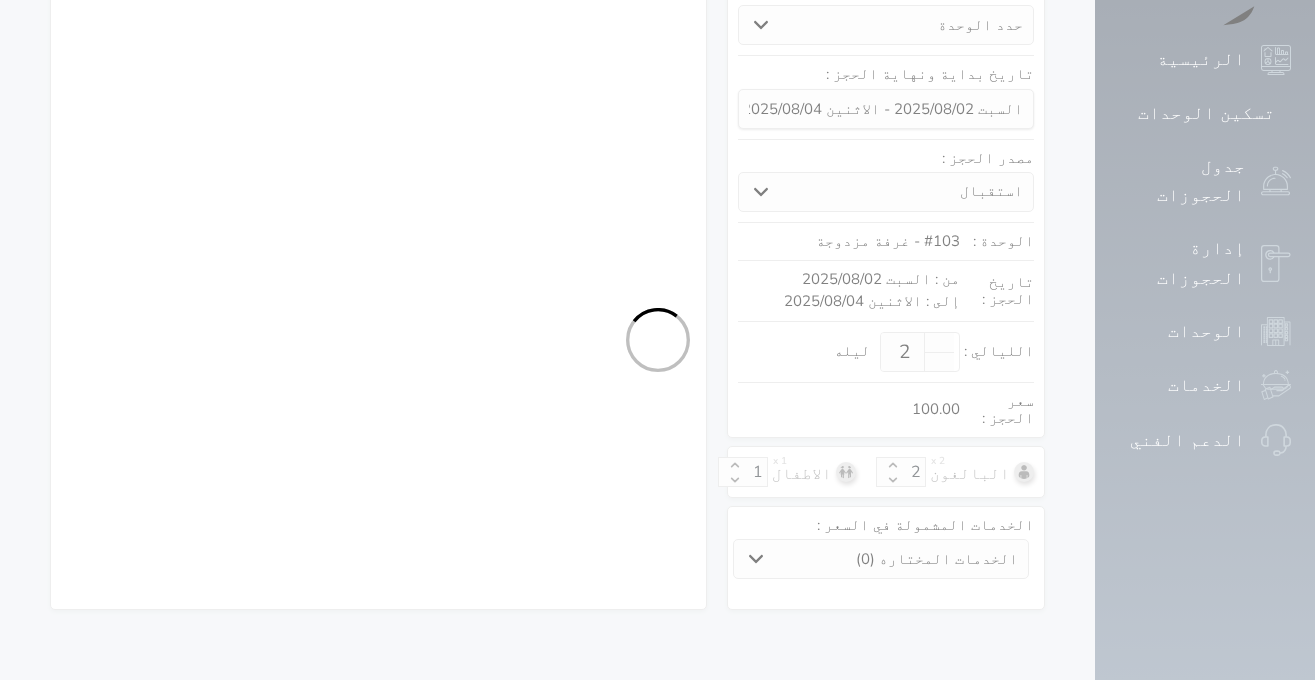 scroll, scrollTop: 229, scrollLeft: 0, axis: vertical 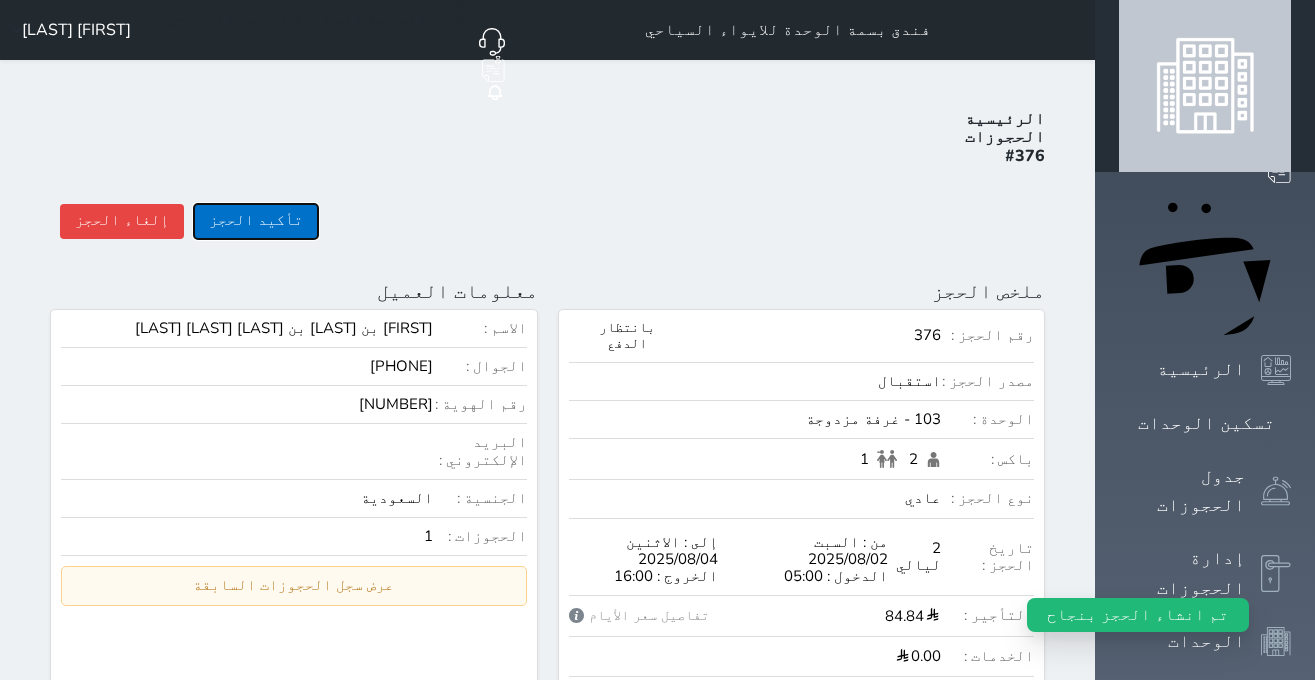 click on "تأكيد الحجز" at bounding box center (256, 221) 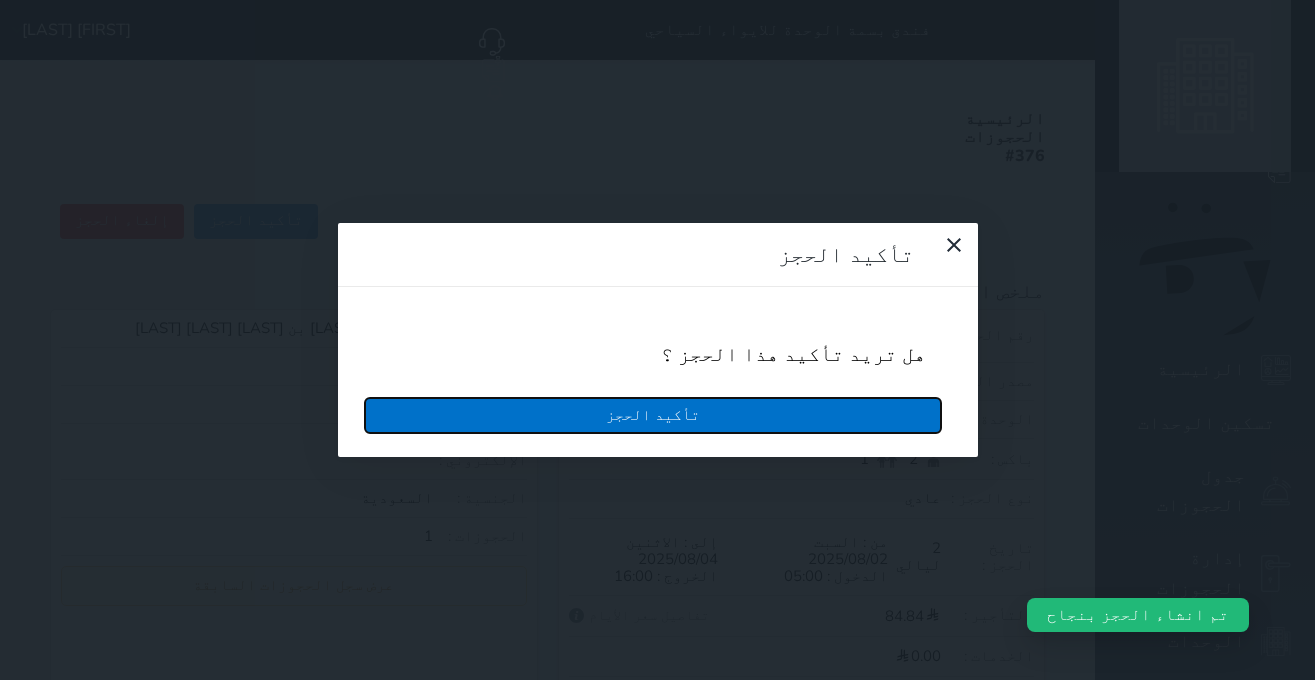 click on "تأكيد الحجز" at bounding box center [653, 415] 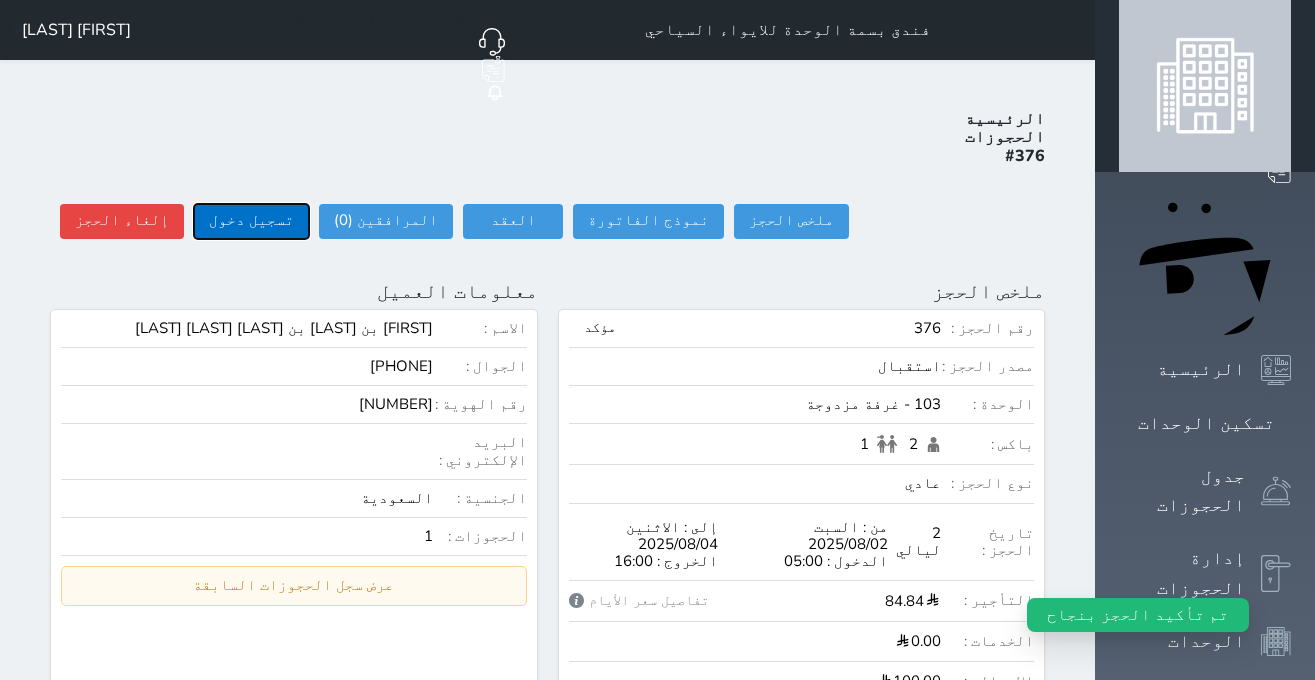 click on "تسجيل دخول" at bounding box center [251, 221] 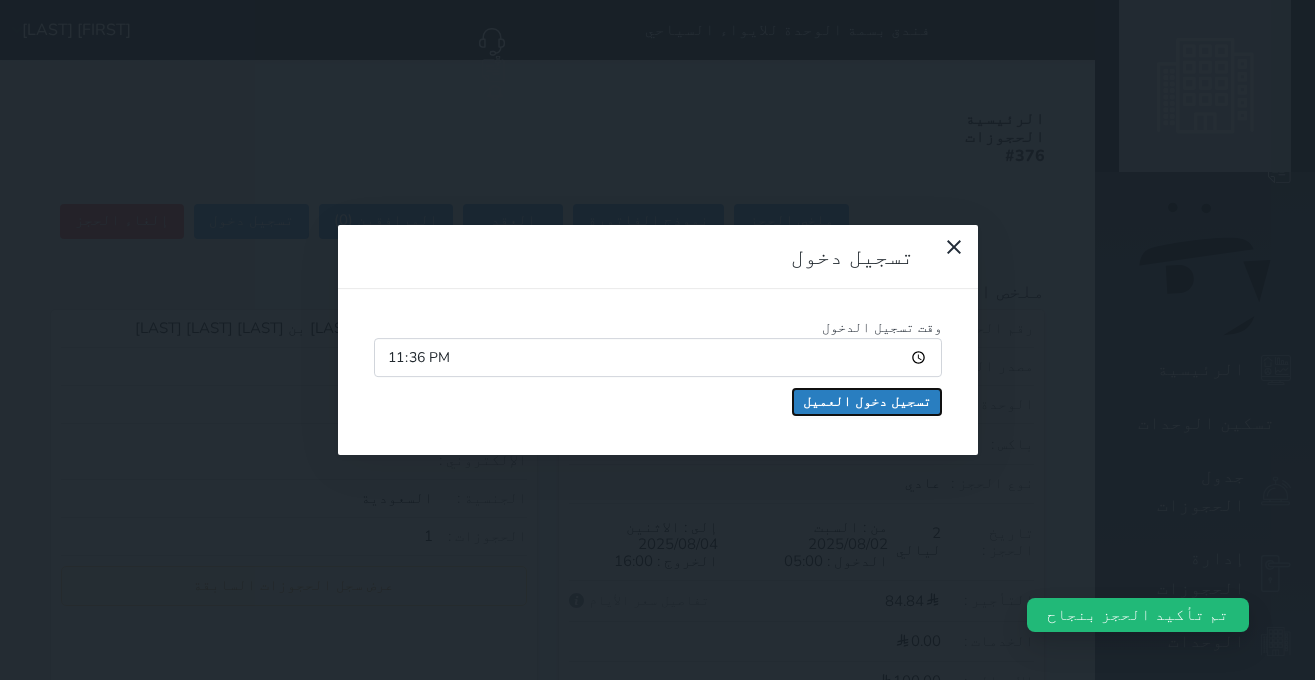 click on "تسجيل دخول العميل" at bounding box center (867, 402) 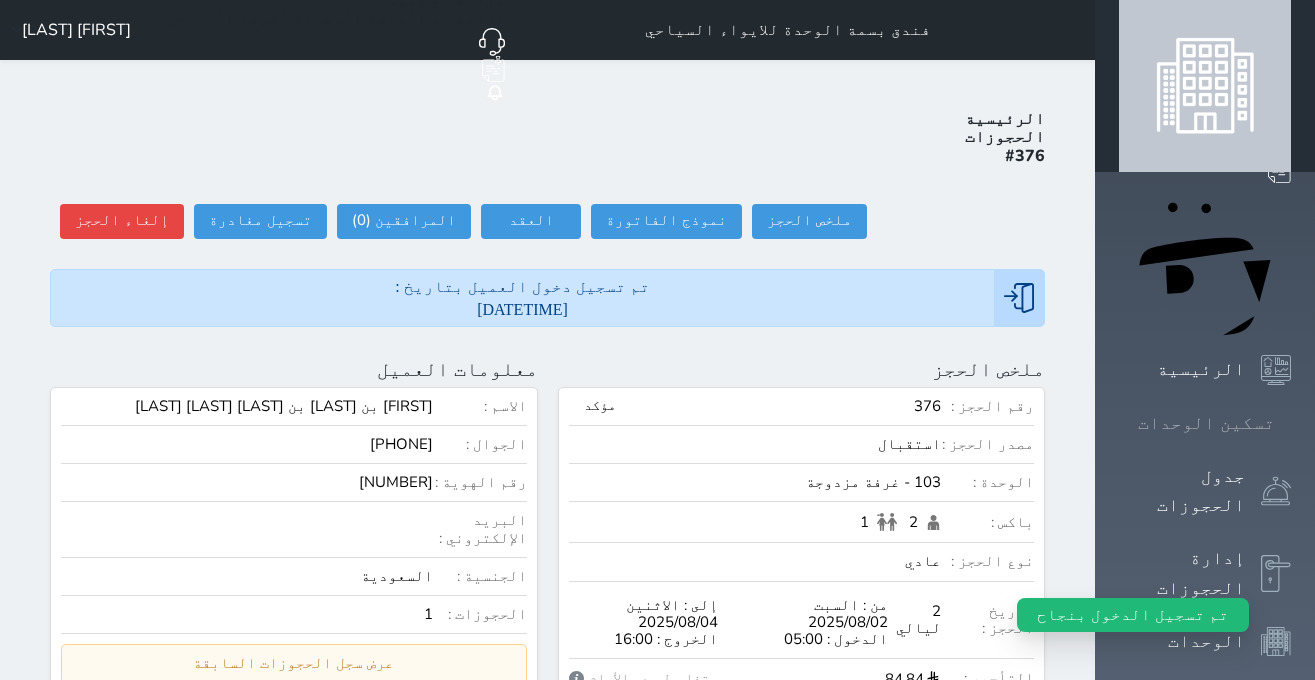 click on "تسكين الوحدات" at bounding box center [1206, 423] 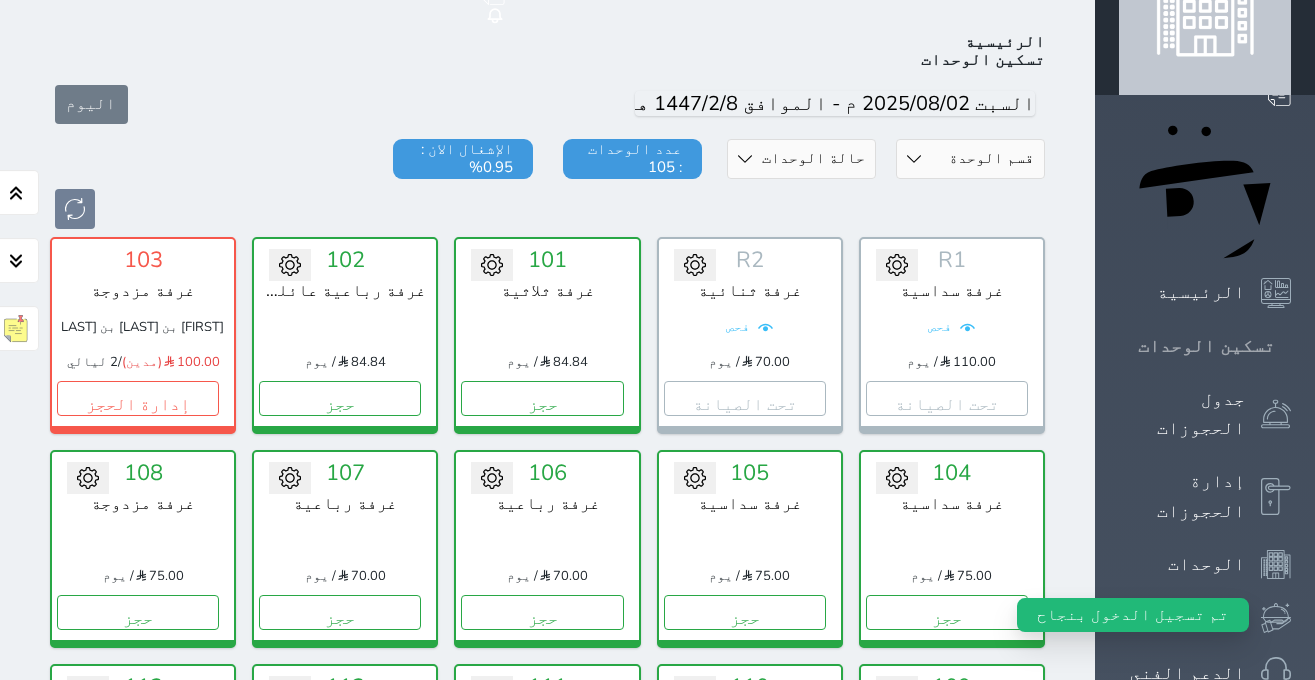 scroll, scrollTop: 78, scrollLeft: 0, axis: vertical 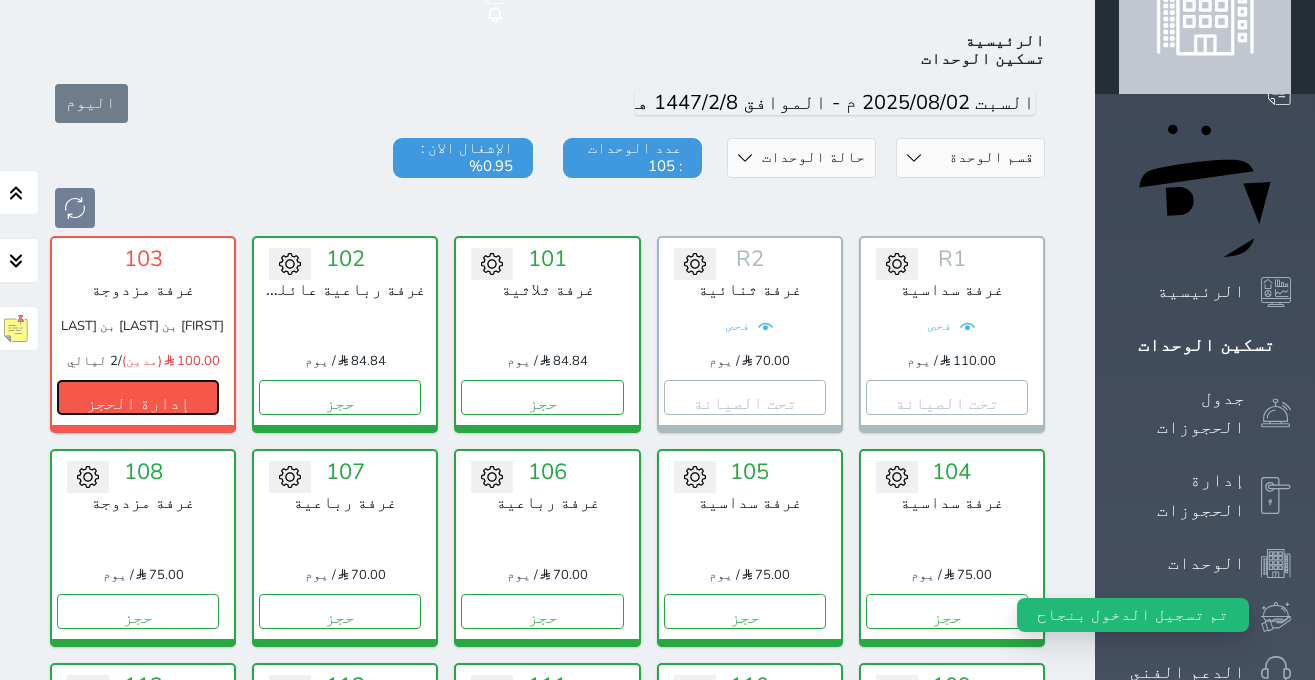 click on "إدارة الحجز" at bounding box center (138, 397) 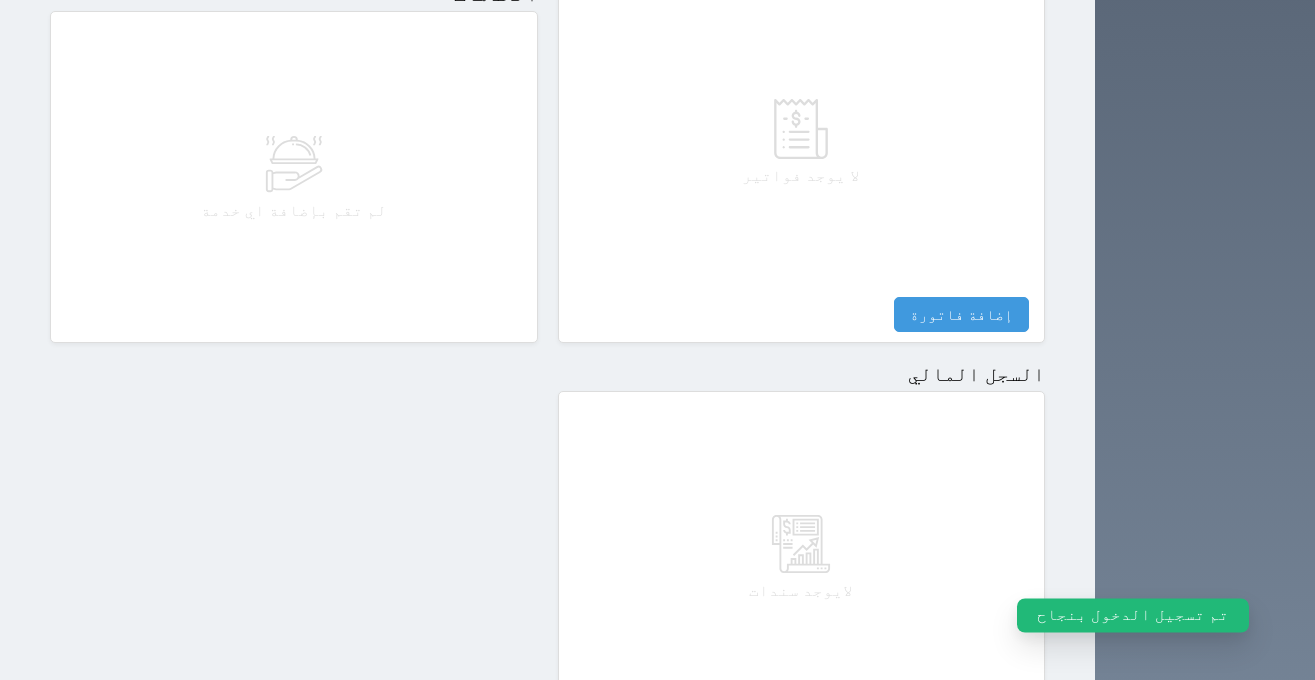 scroll, scrollTop: 1100, scrollLeft: 0, axis: vertical 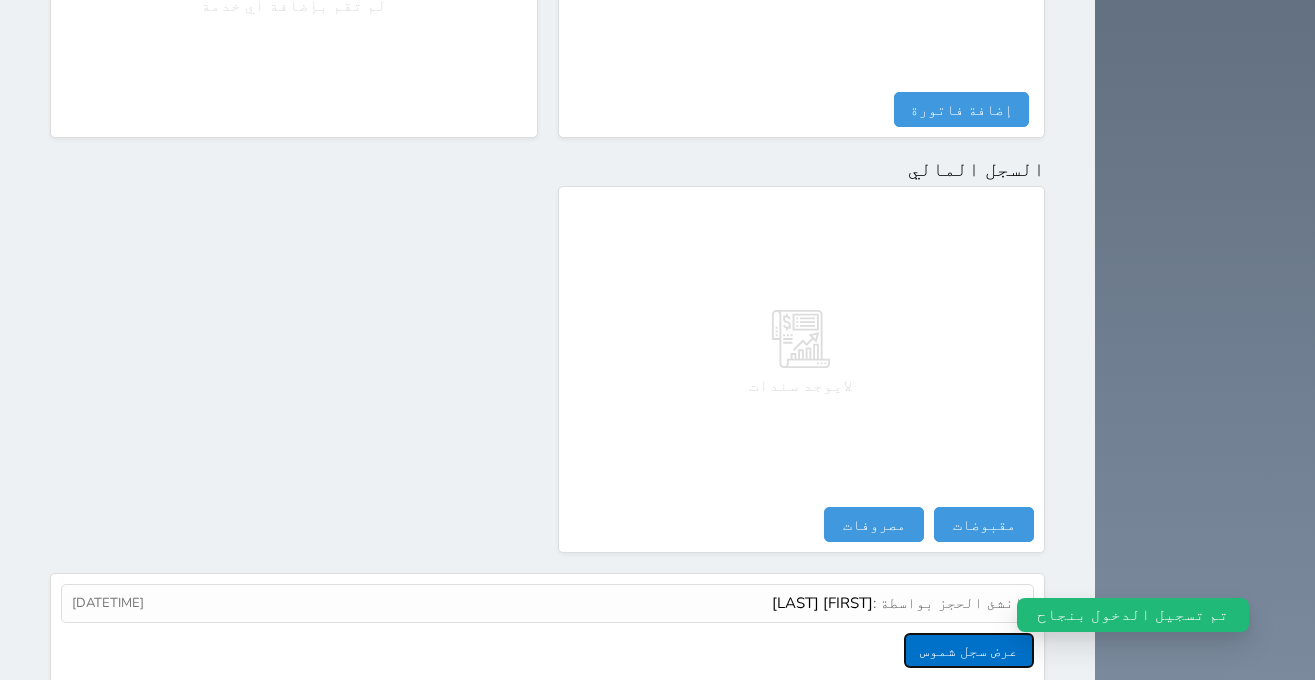 click on "عرض سجل شموس" at bounding box center [969, 650] 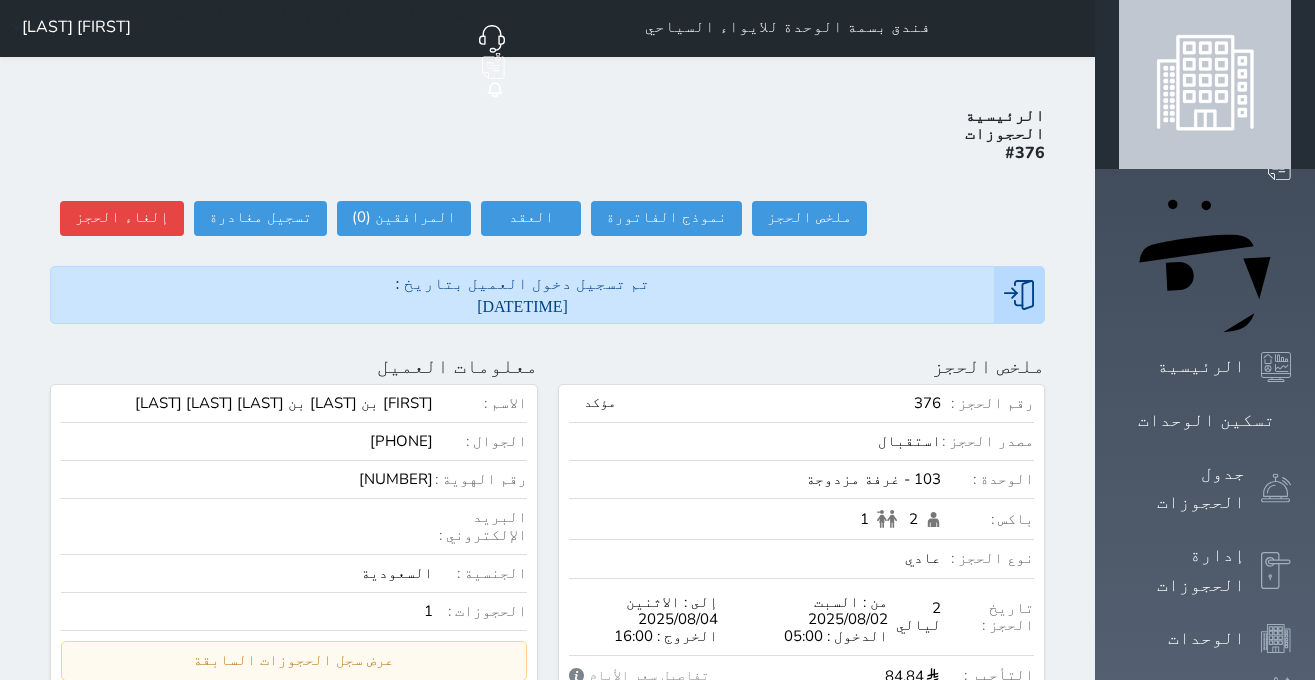 scroll, scrollTop: 0, scrollLeft: 0, axis: both 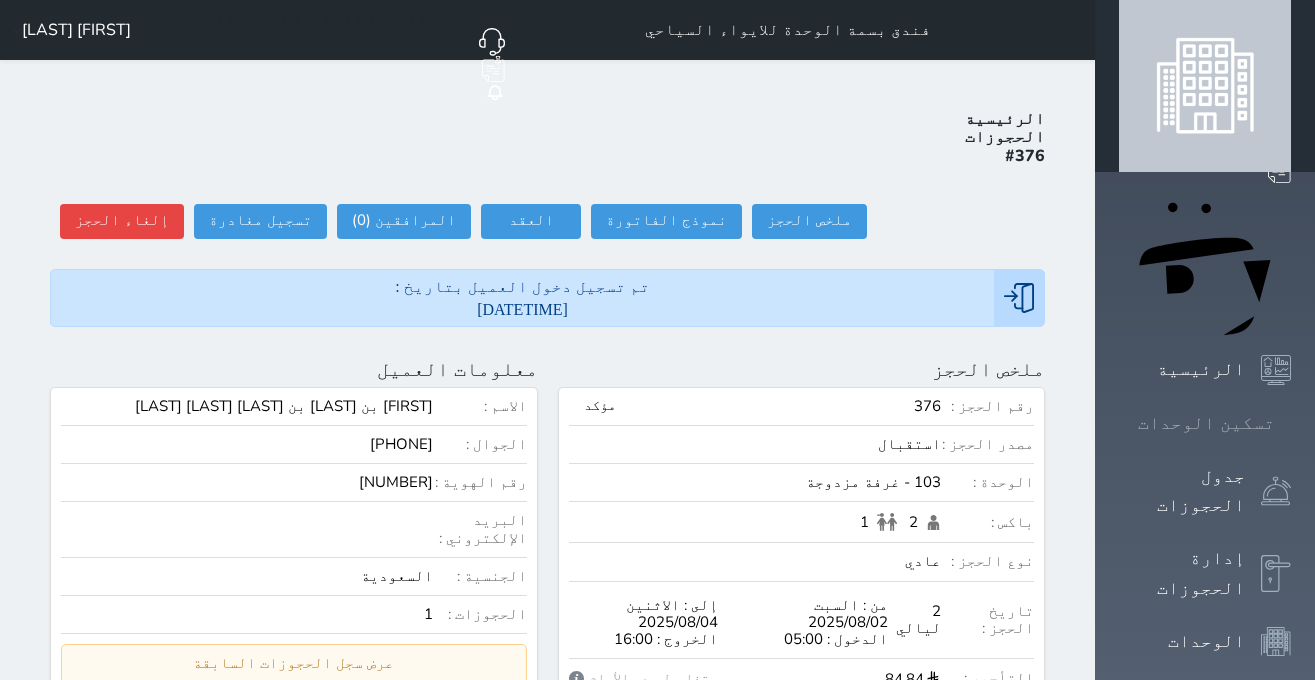 click on "تسكين الوحدات" at bounding box center [1206, 423] 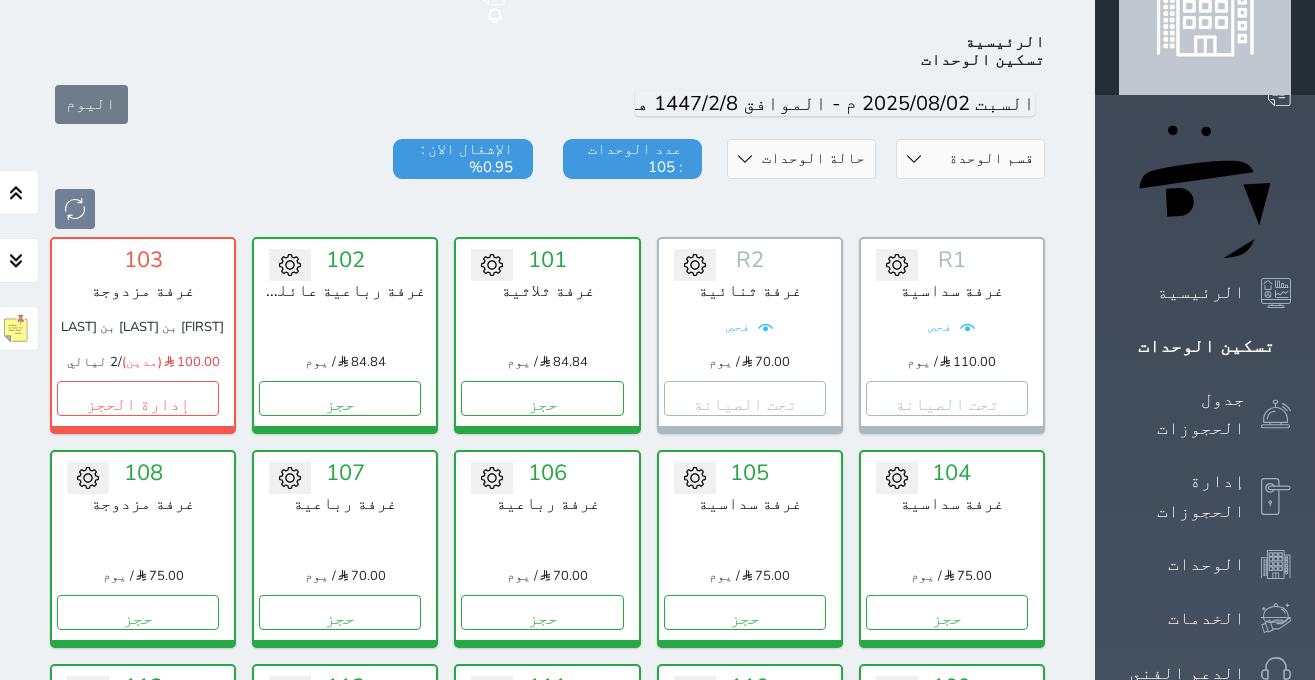 scroll, scrollTop: 78, scrollLeft: 0, axis: vertical 